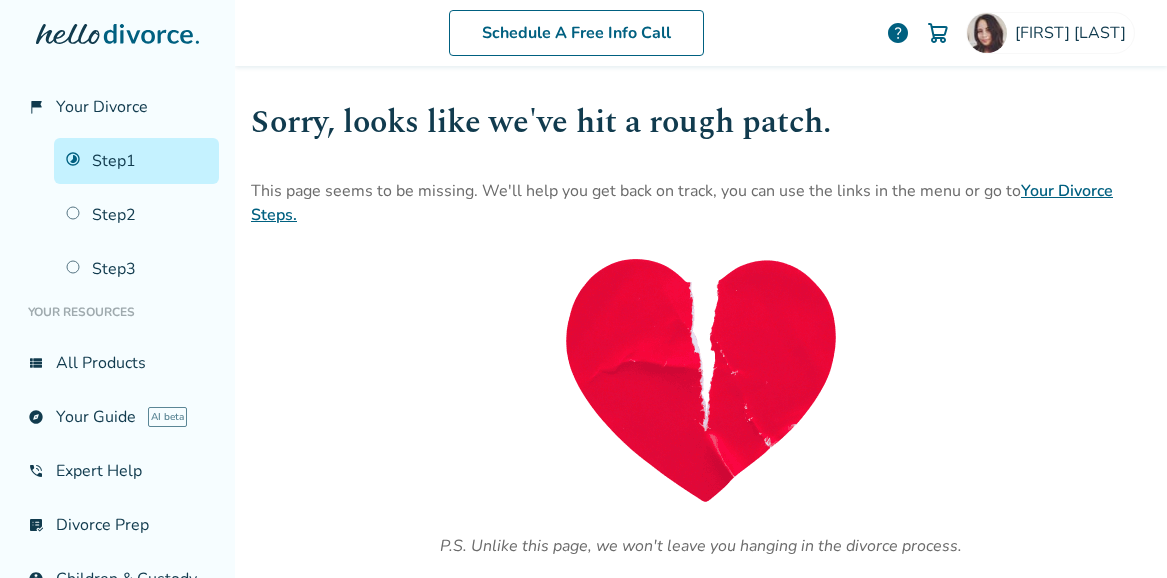 scroll, scrollTop: 0, scrollLeft: 0, axis: both 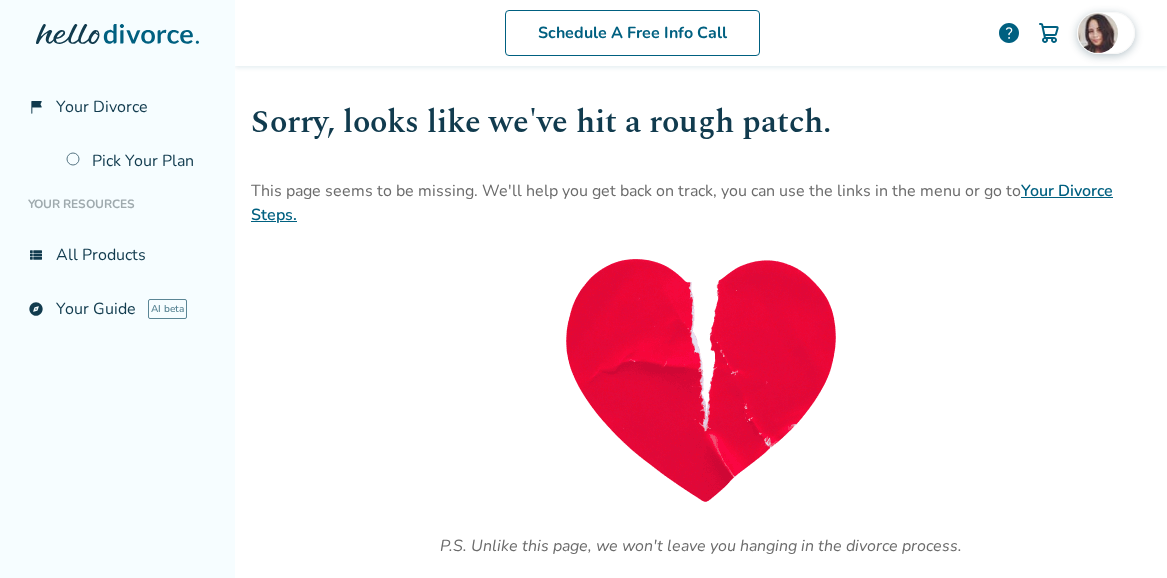 click at bounding box center [1098, 33] 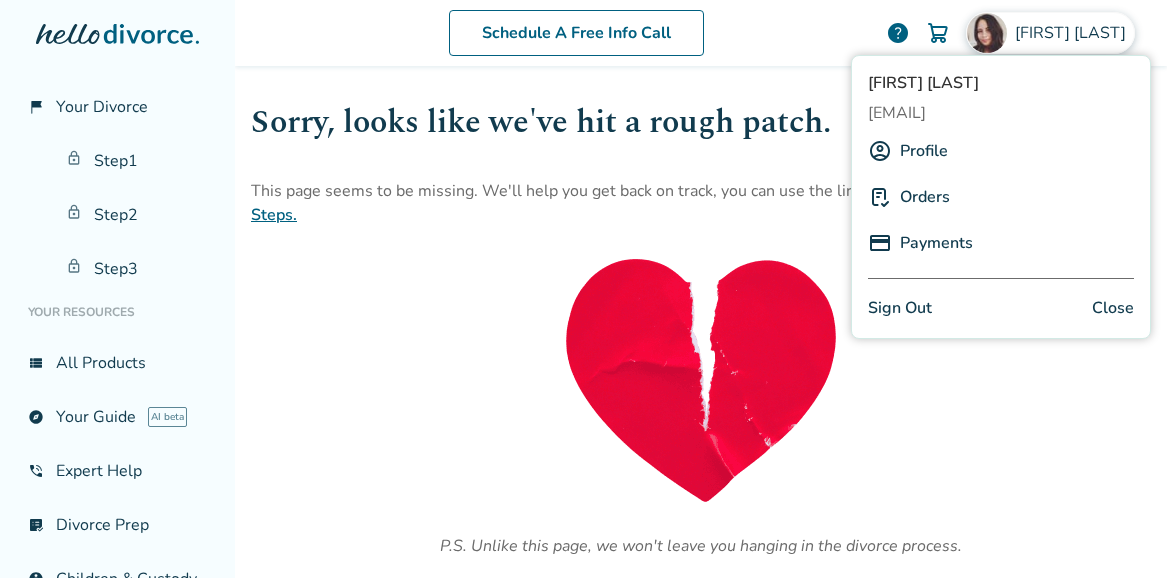 click on "Profile" at bounding box center [924, 151] 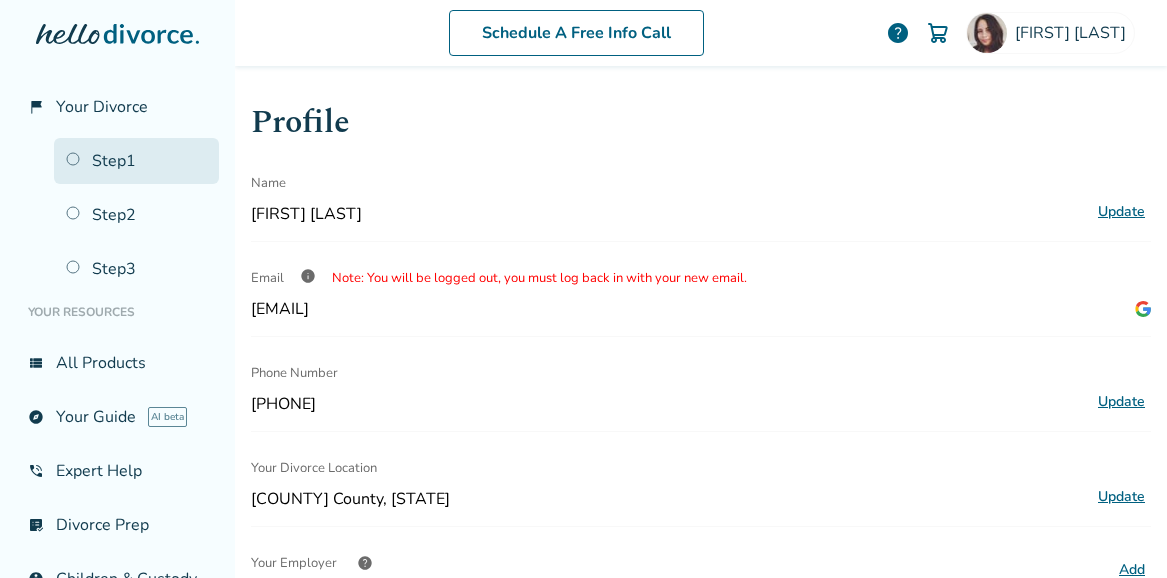 click on "Step  1" at bounding box center [136, 161] 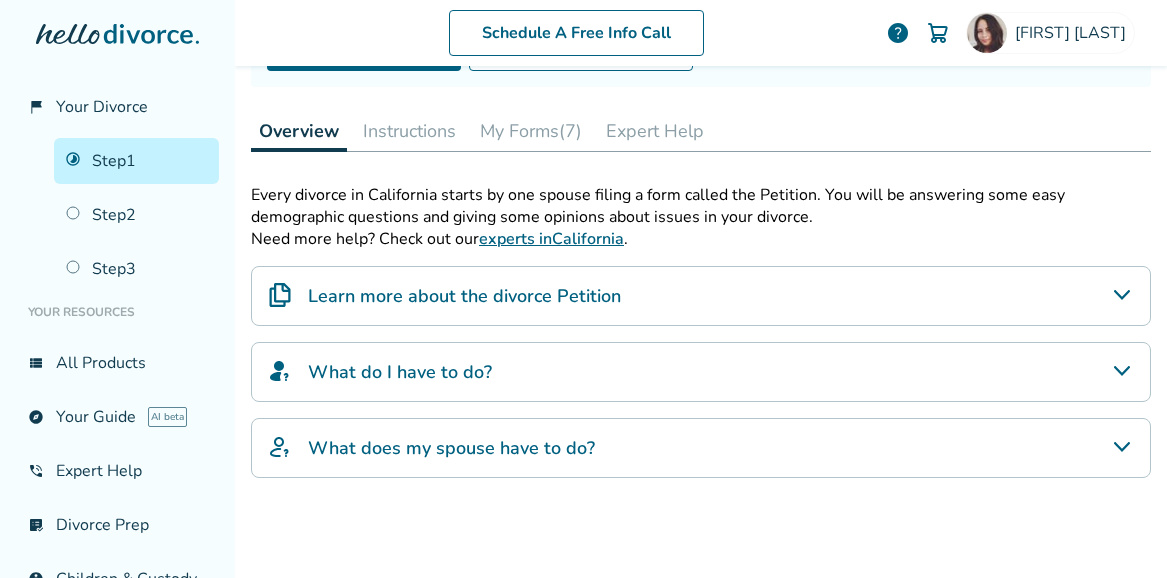 scroll, scrollTop: 264, scrollLeft: 0, axis: vertical 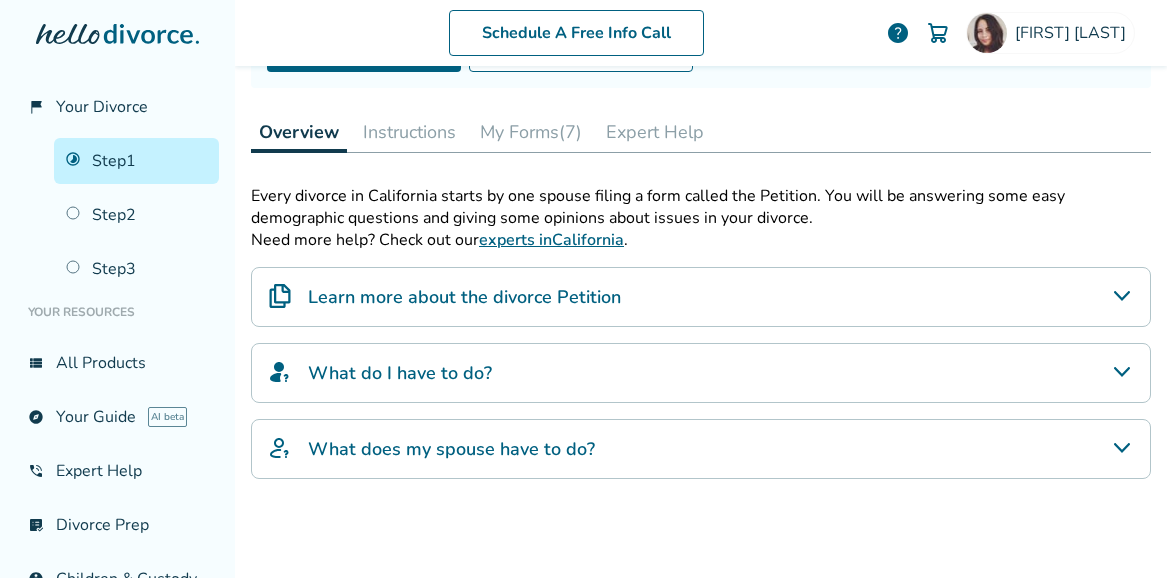 click on "Learn more about the divorce Petition" at bounding box center (701, 297) 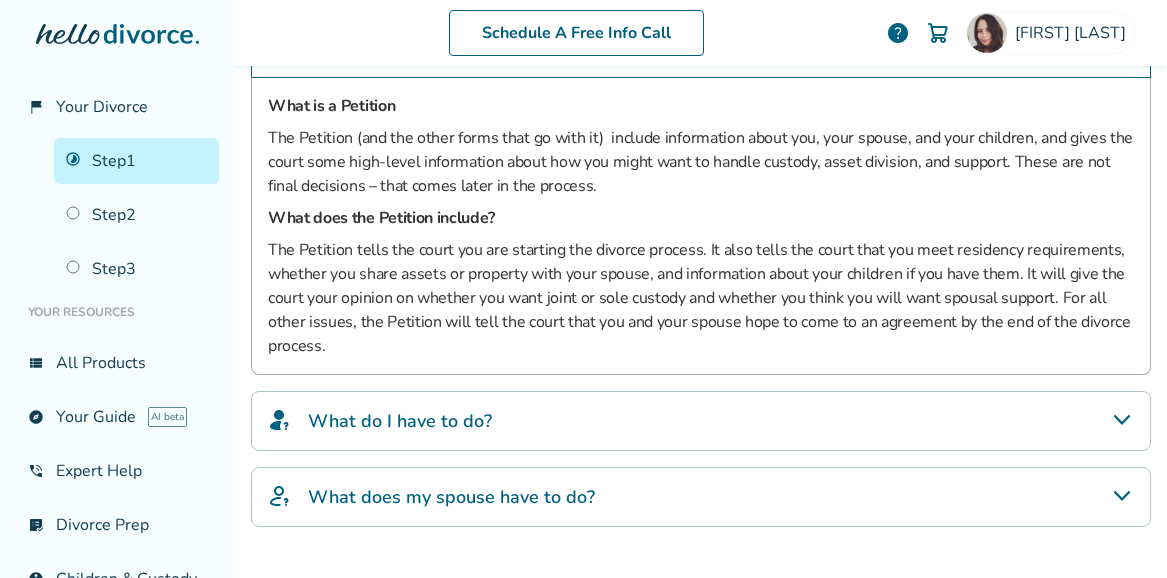 scroll, scrollTop: 512, scrollLeft: 0, axis: vertical 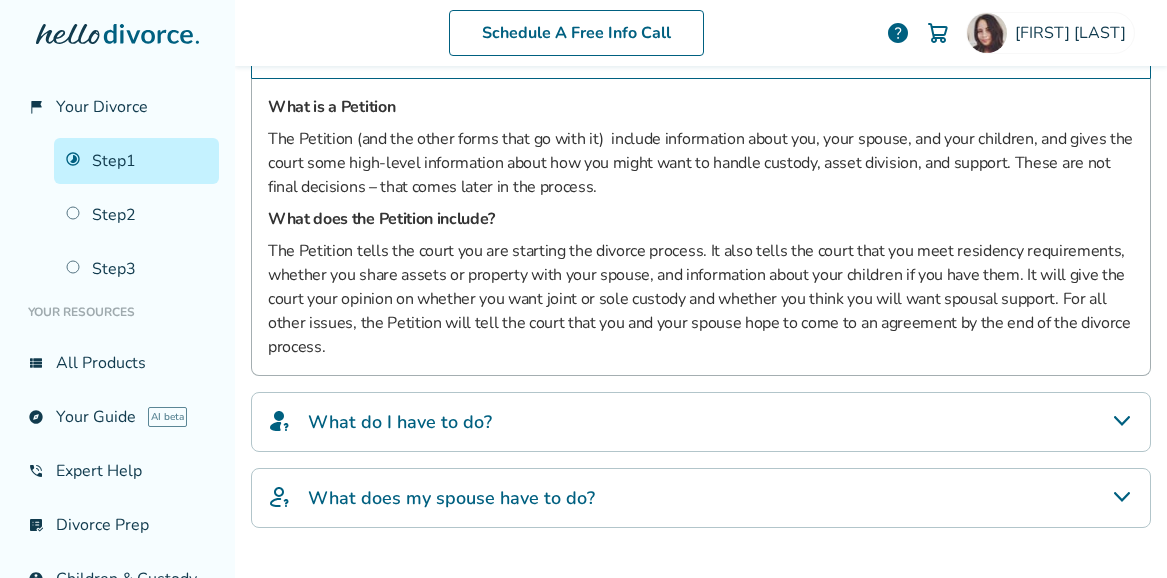 click on "What do I have to do?" at bounding box center (400, 422) 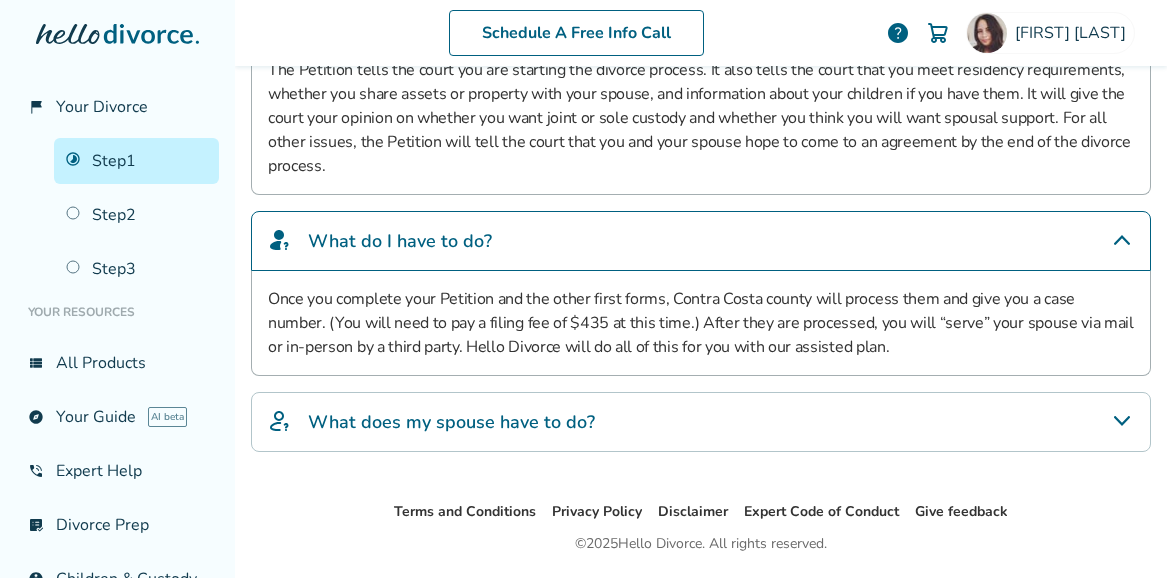 scroll, scrollTop: 694, scrollLeft: 0, axis: vertical 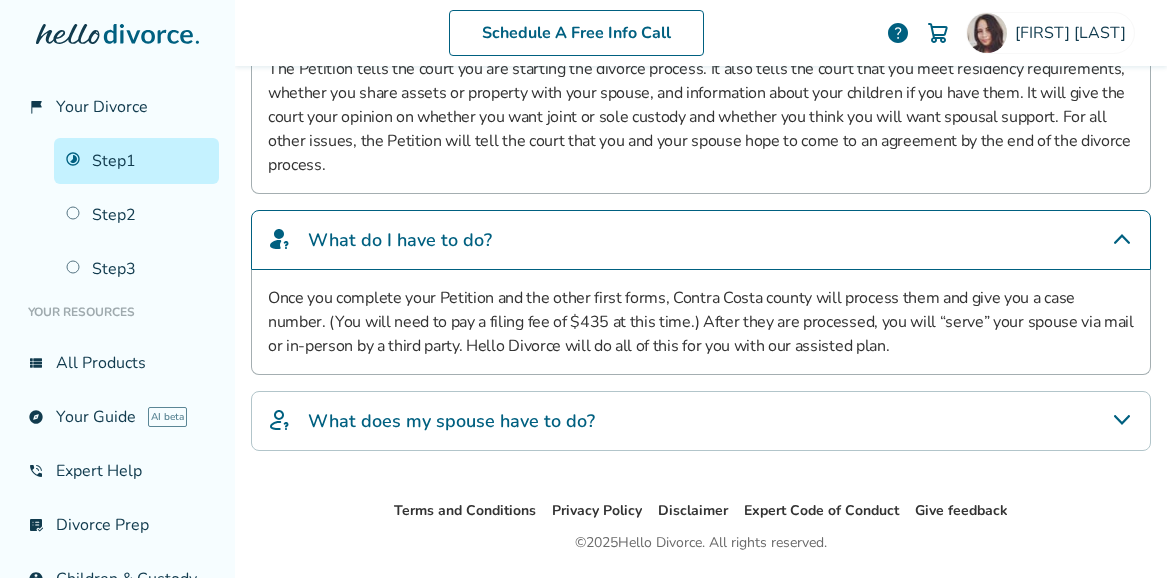 click on "What does my spouse have to do?" at bounding box center (451, 421) 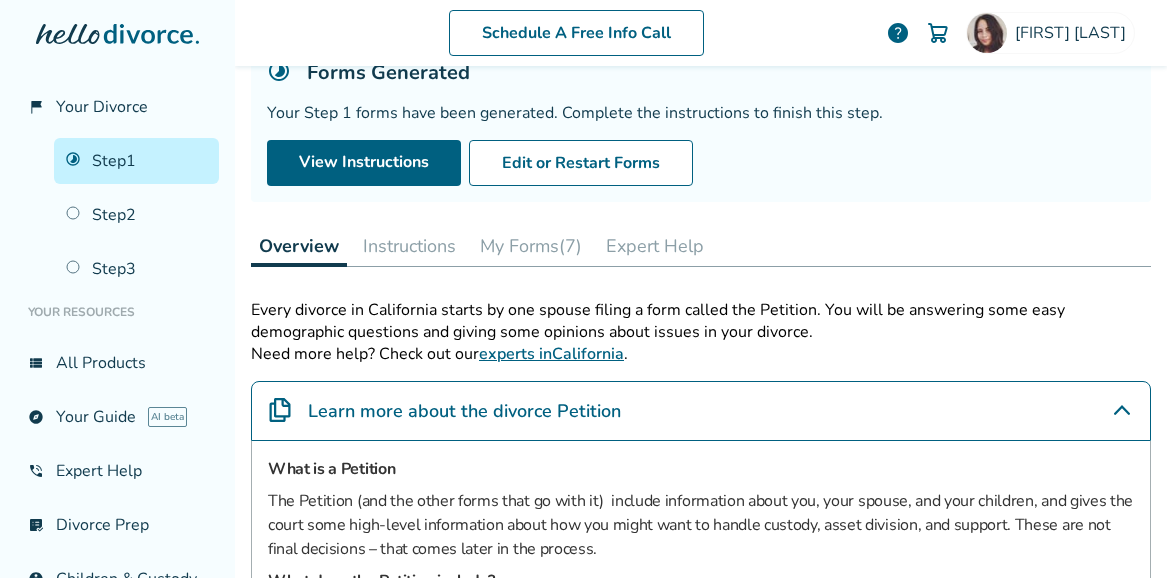 scroll, scrollTop: 149, scrollLeft: 0, axis: vertical 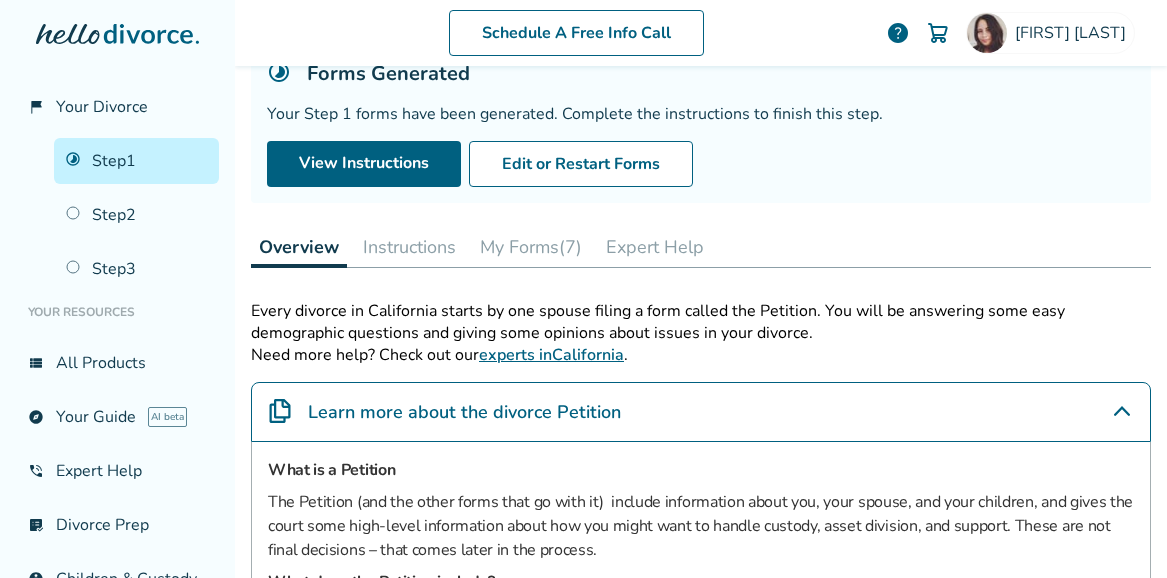 click on "Instructions" at bounding box center (409, 247) 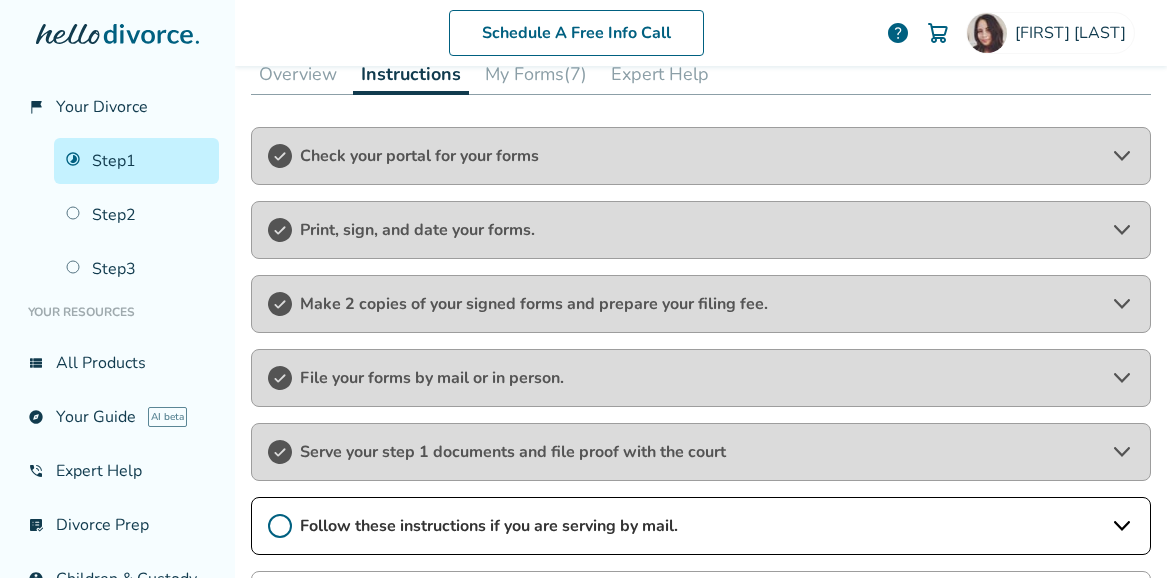scroll, scrollTop: 545, scrollLeft: 0, axis: vertical 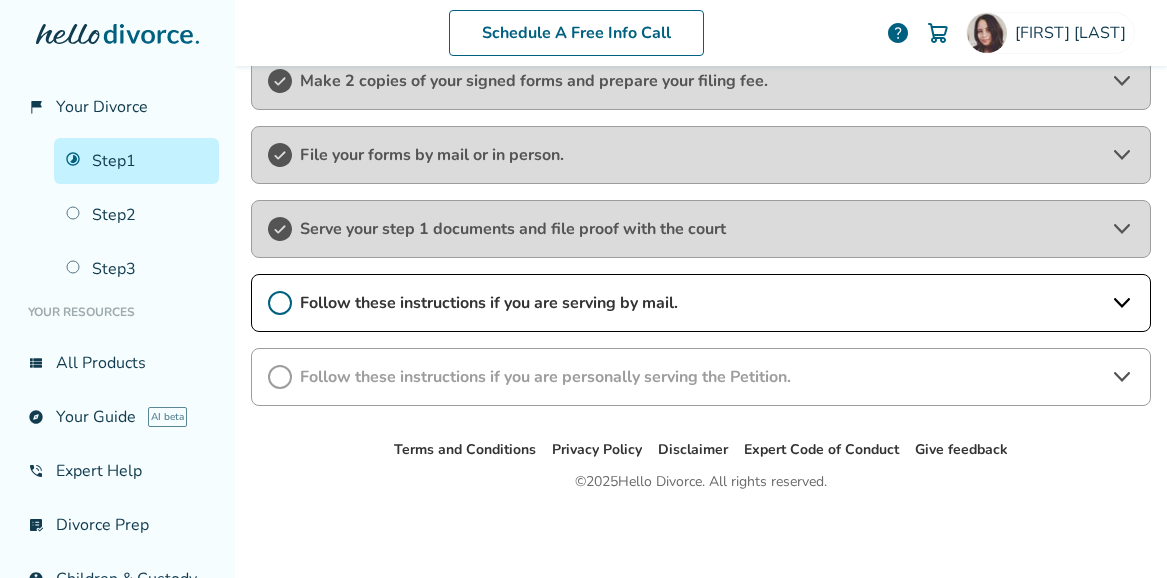 click on "Follow these instructions if you are personally serving the Petition." at bounding box center [701, 377] 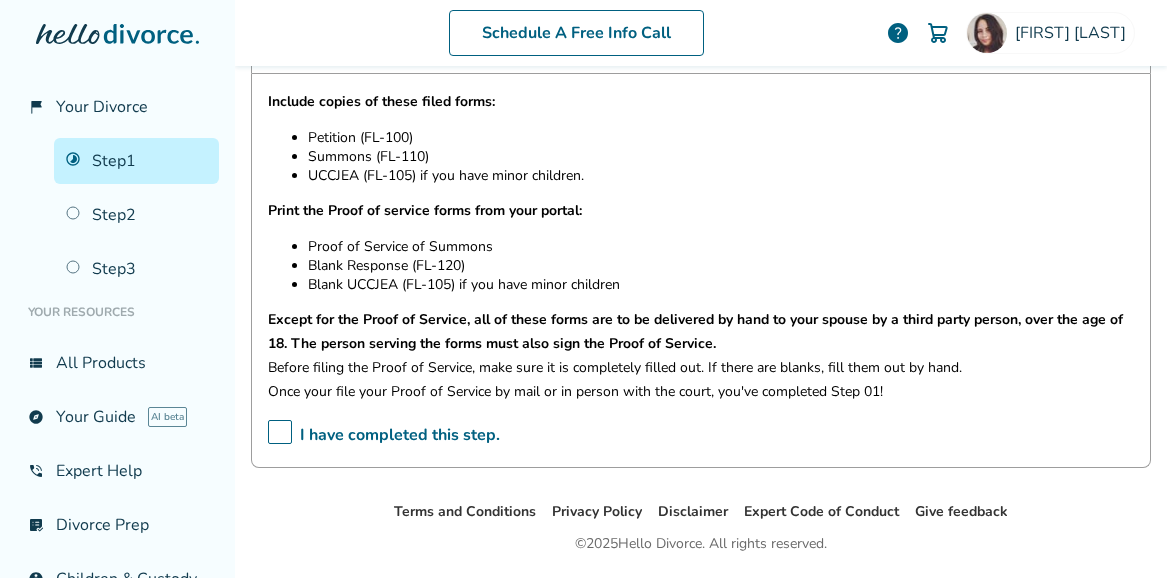 scroll, scrollTop: 876, scrollLeft: 0, axis: vertical 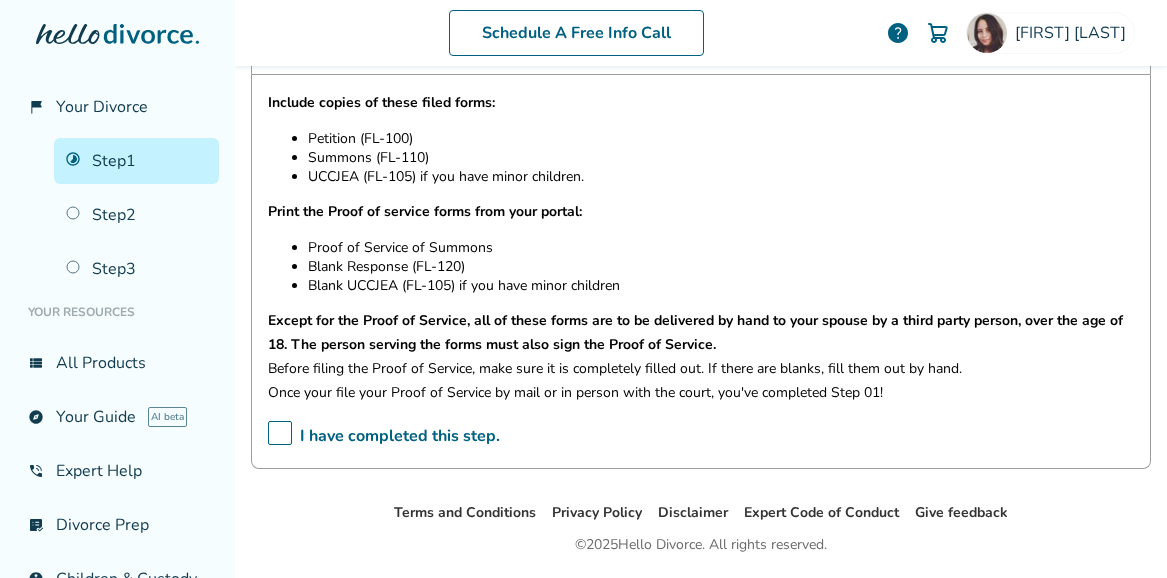 click on "I have completed this step." at bounding box center (384, 436) 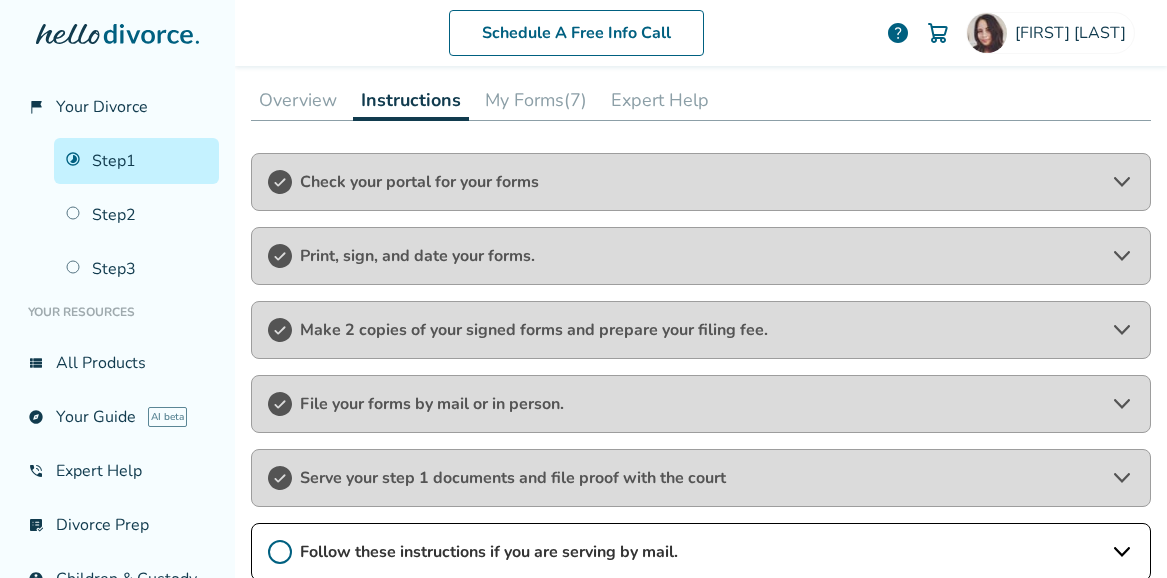 scroll, scrollTop: 0, scrollLeft: 0, axis: both 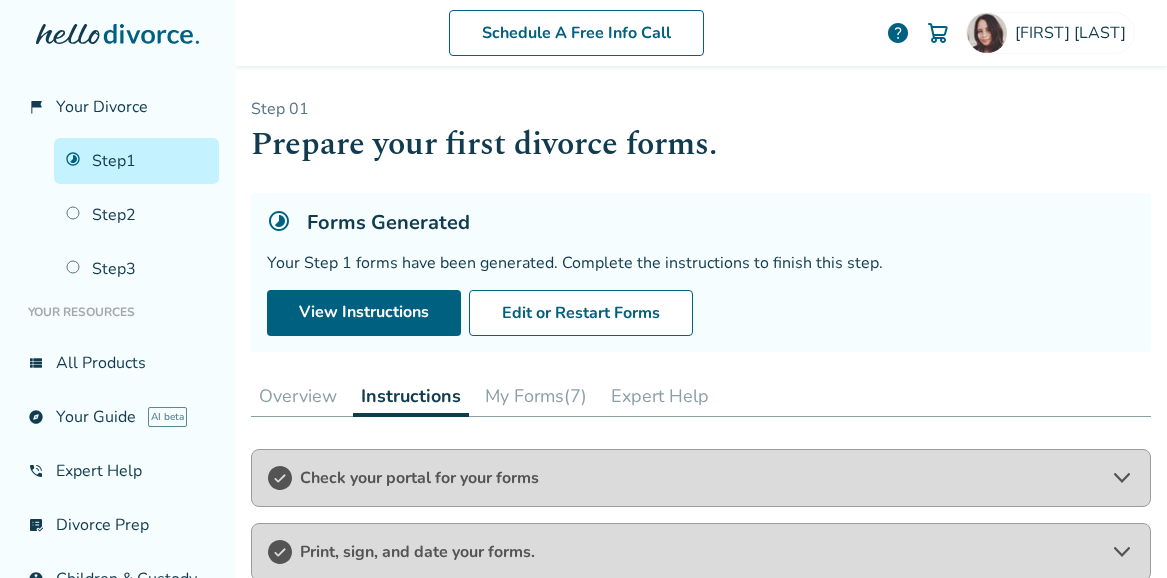 click on "My Forms  (7)" at bounding box center (536, 396) 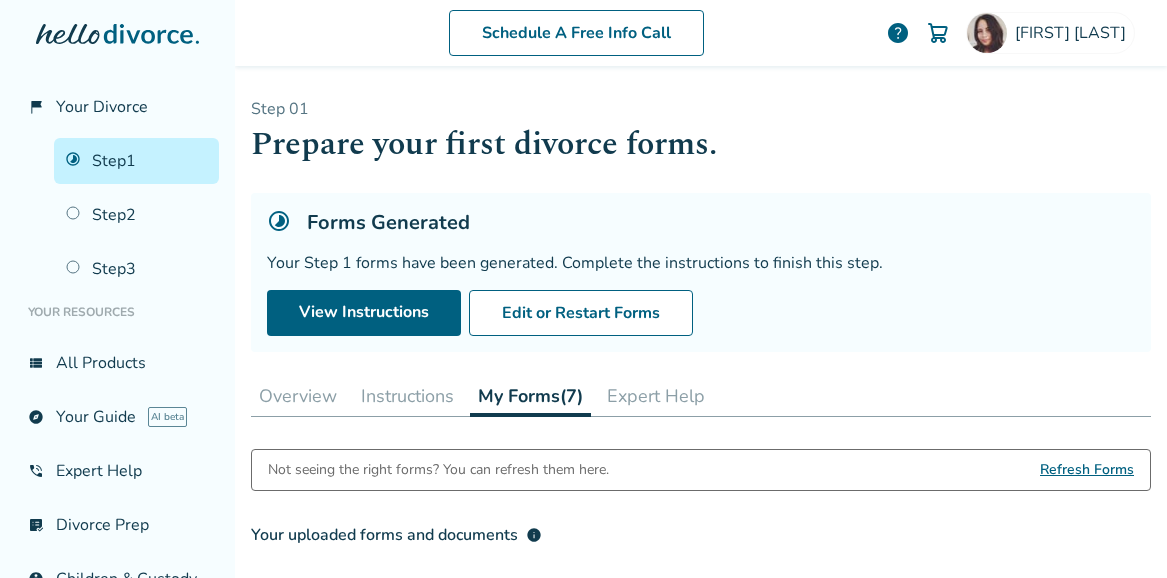 click on "Expert Help" at bounding box center (656, 396) 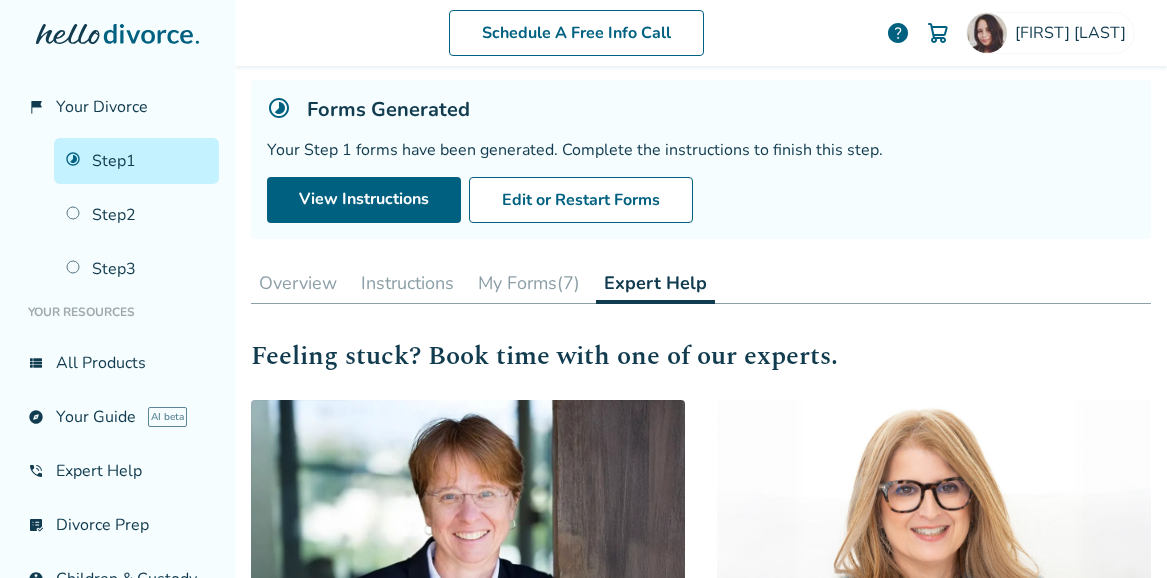 scroll, scrollTop: 110, scrollLeft: 0, axis: vertical 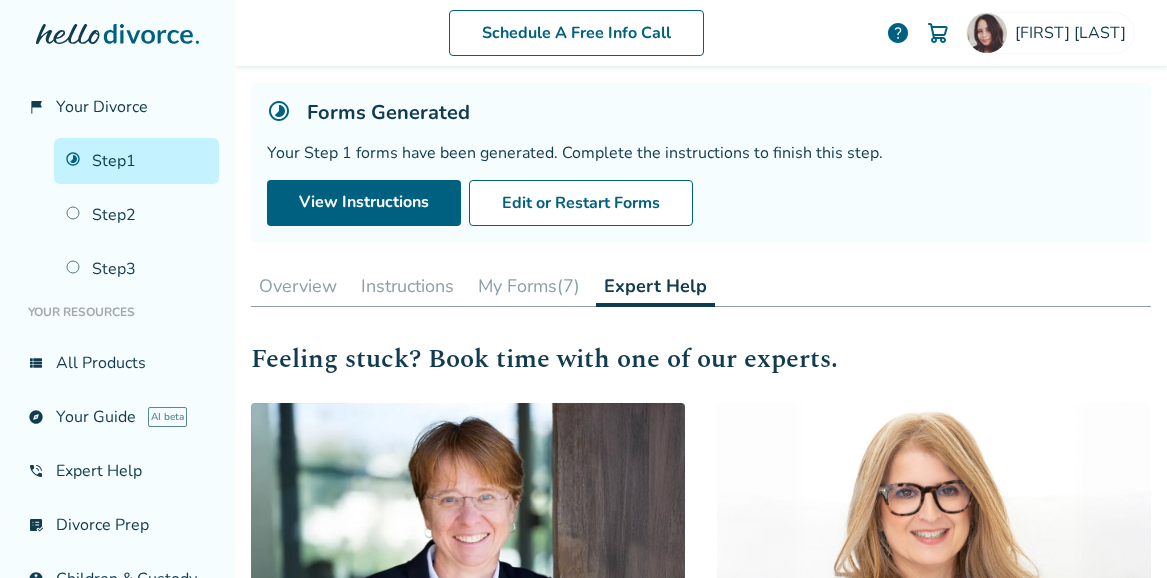 click on "Overview" at bounding box center (298, 286) 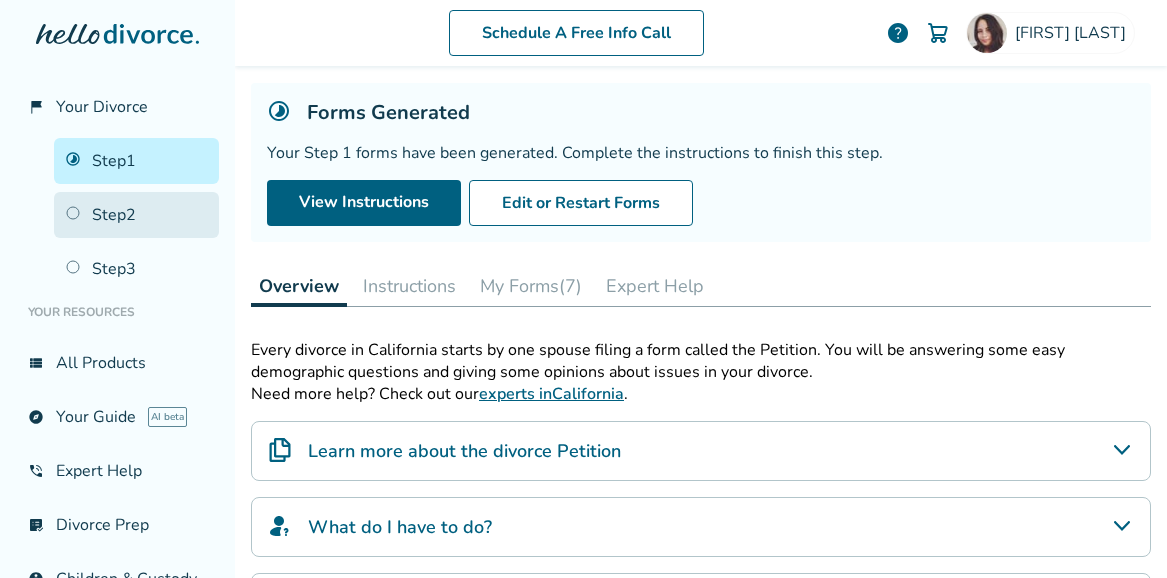 click on "Step  2" at bounding box center (136, 215) 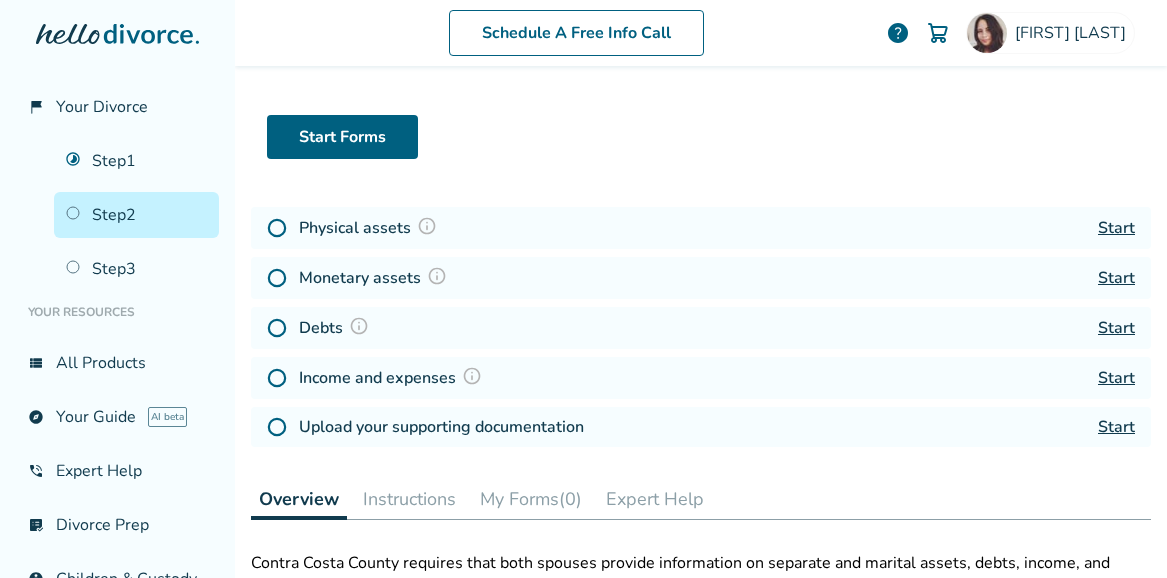 scroll, scrollTop: 98, scrollLeft: 0, axis: vertical 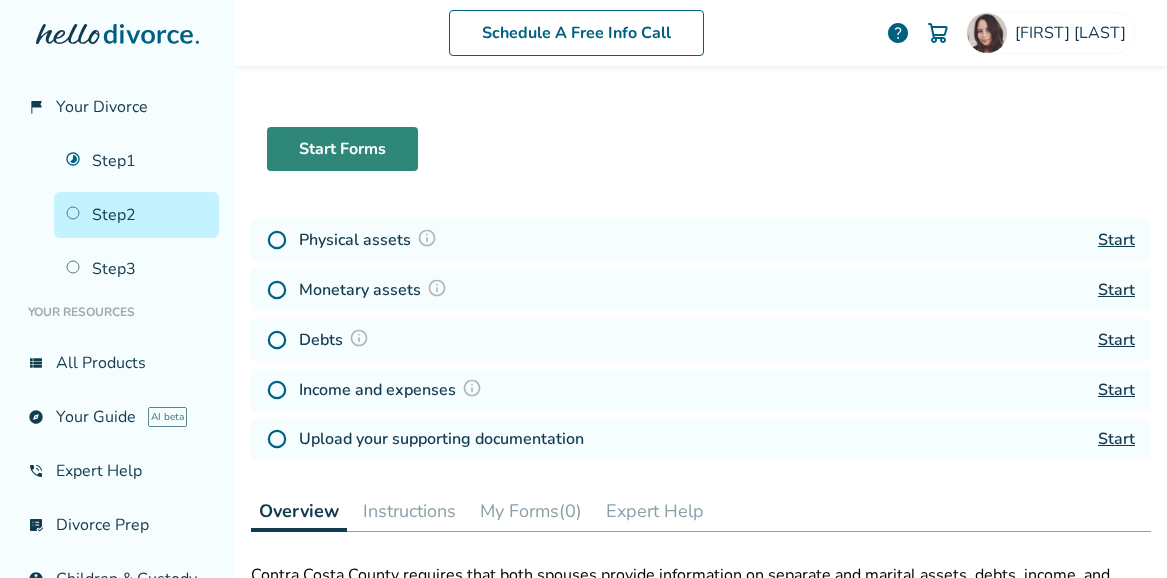click on "Start Forms" at bounding box center [342, 149] 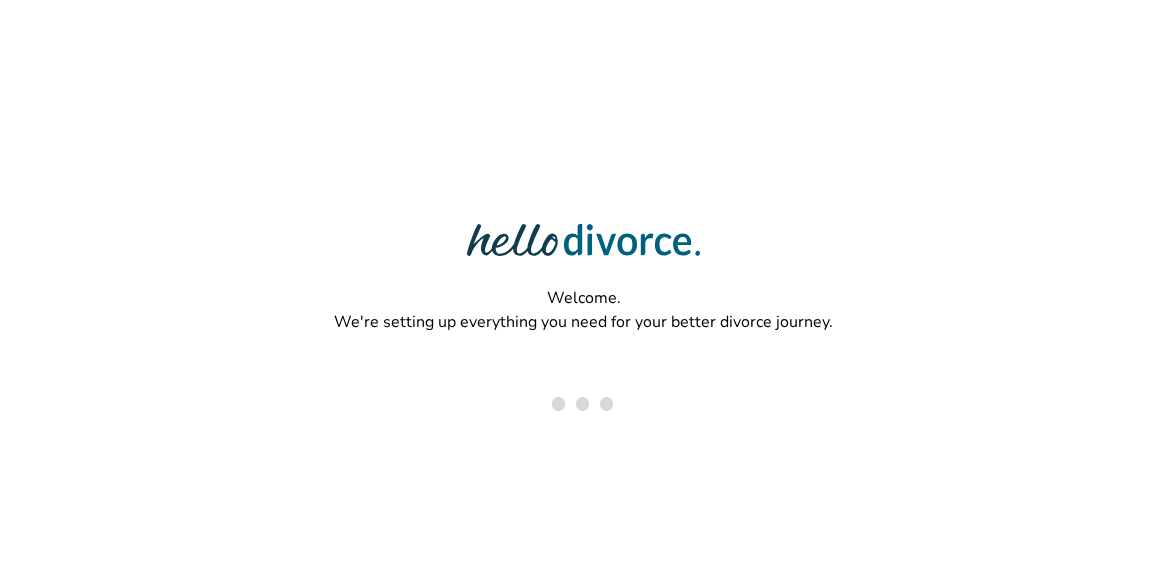 scroll, scrollTop: 0, scrollLeft: 0, axis: both 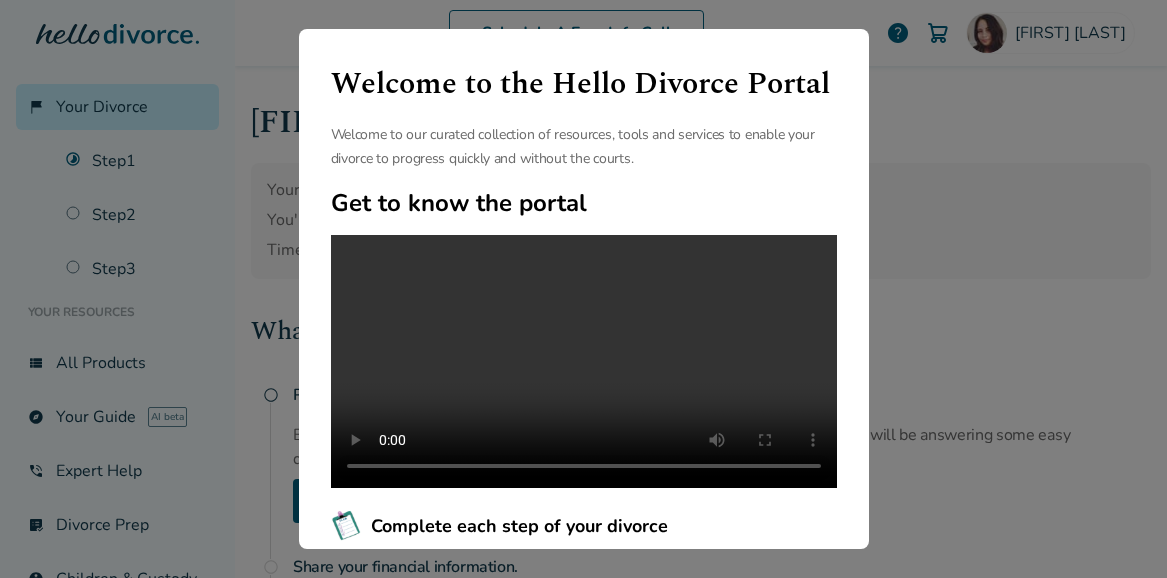 click on "Welcome to the Hello Divorce Portal Welcome to our curated collection of resources, tools and services to enable your divorce to progress quickly and without the courts. Get to know the portal Complete each step of your divorce We have divided divorce into a few easy to complete steps. You can find your forms, instructions, and access to expert help in each section Largest online library of divorce resources We have the largest free online library of articles and resources that help you navigate your unique divorce journey. We support you before, during and after your divorce. Continue" at bounding box center [583, 289] 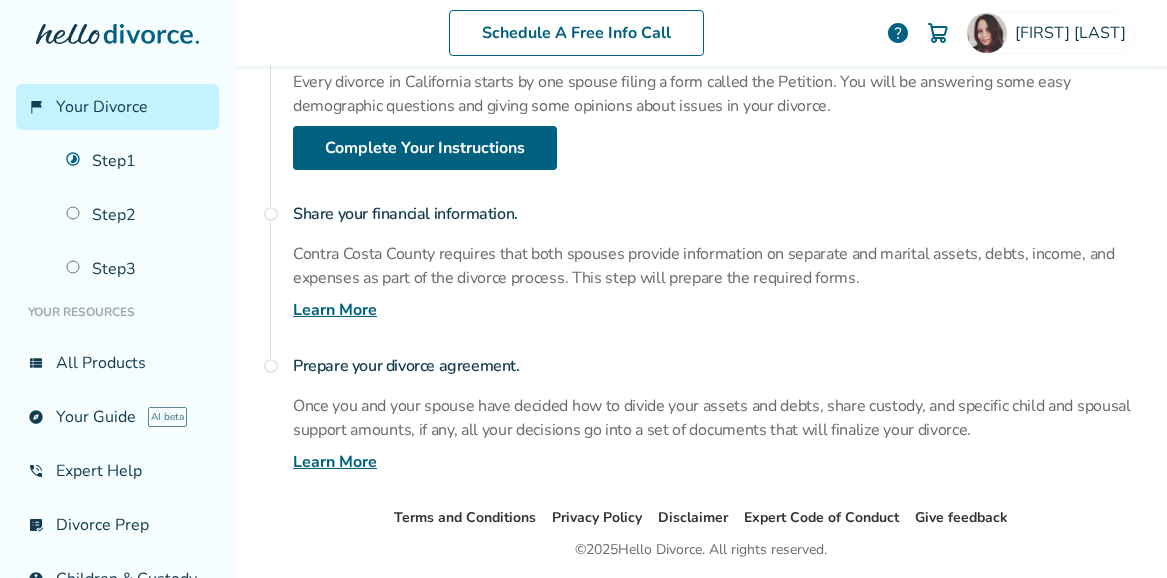 scroll, scrollTop: 421, scrollLeft: 0, axis: vertical 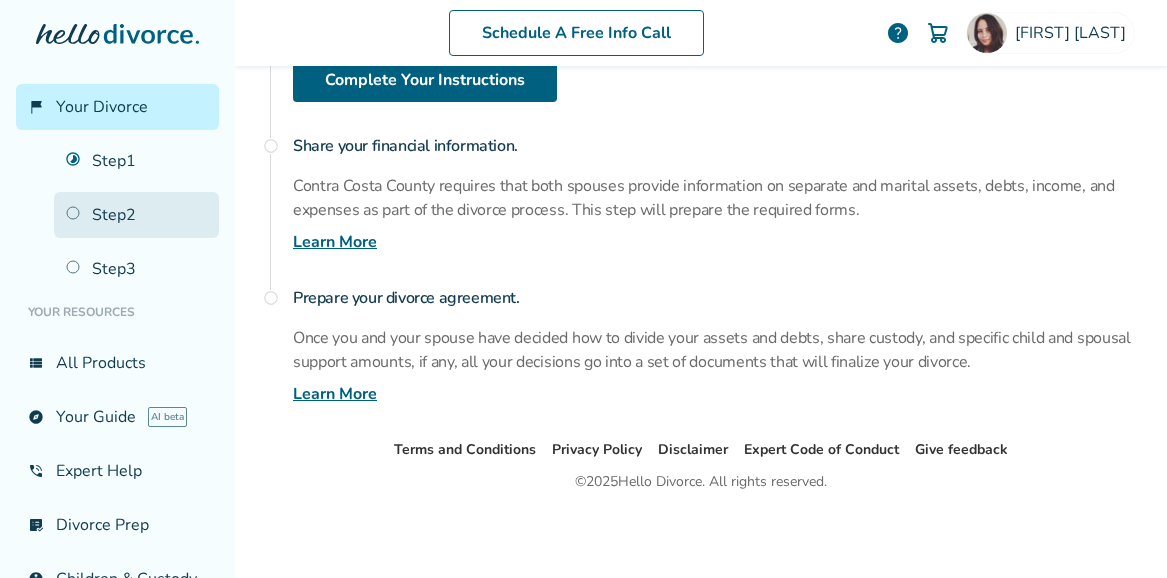 click on "Step  2" at bounding box center [136, 215] 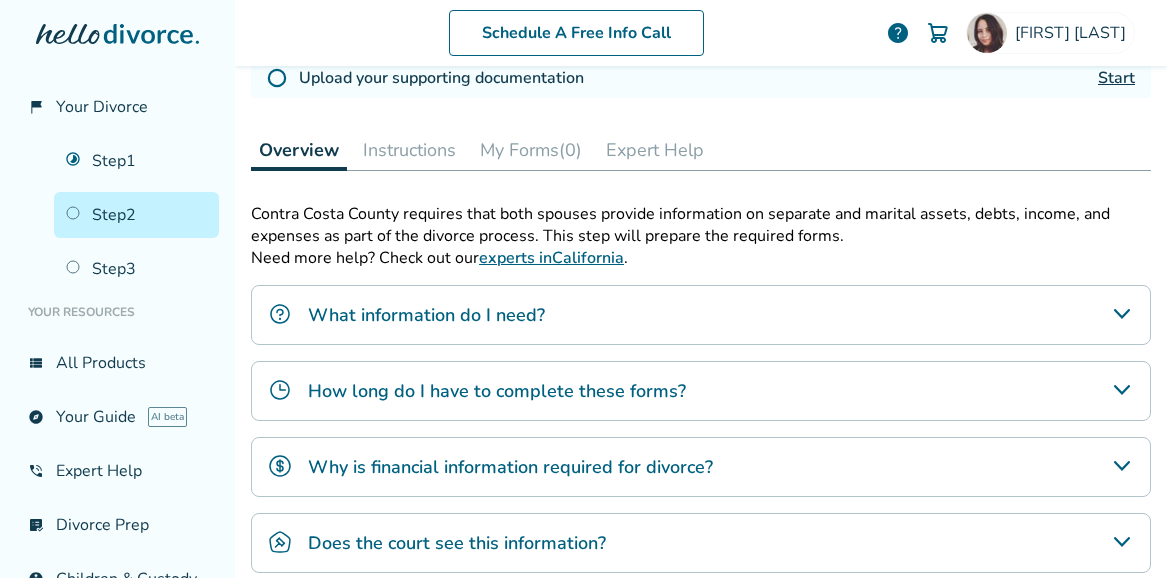 scroll, scrollTop: 464, scrollLeft: 0, axis: vertical 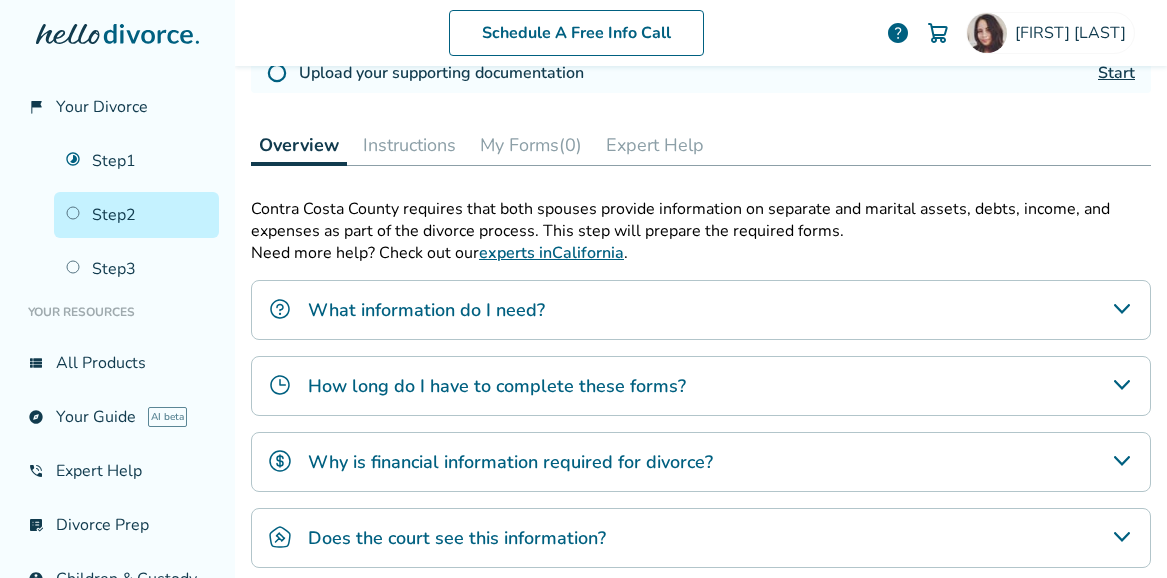 click on "What information do I need?" at bounding box center (701, 310) 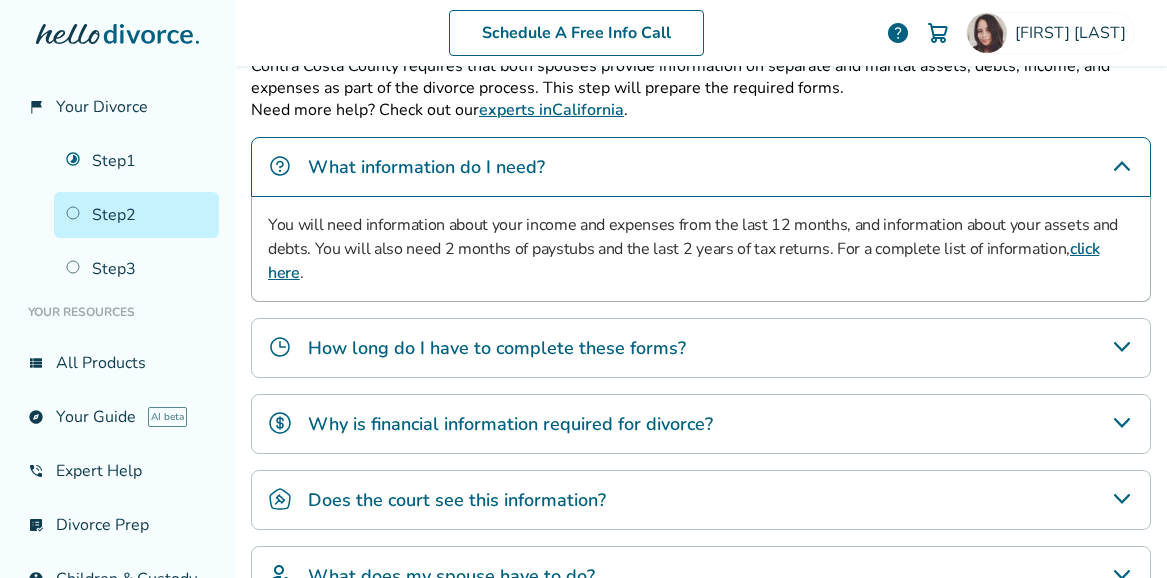 scroll, scrollTop: 611, scrollLeft: 0, axis: vertical 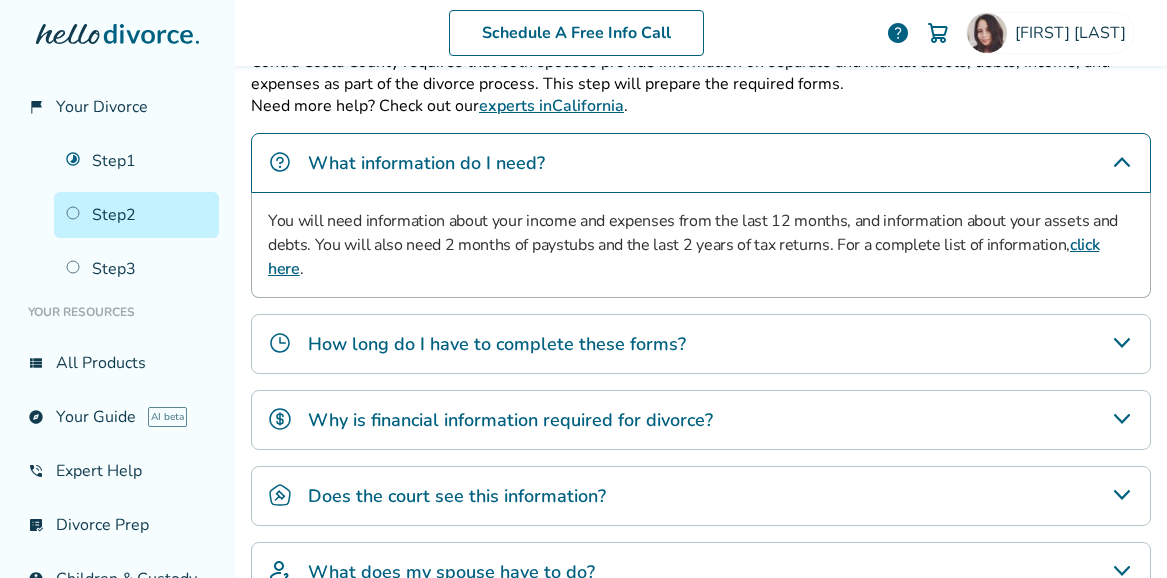 click on "How long do I have to complete these forms?" at bounding box center [497, 344] 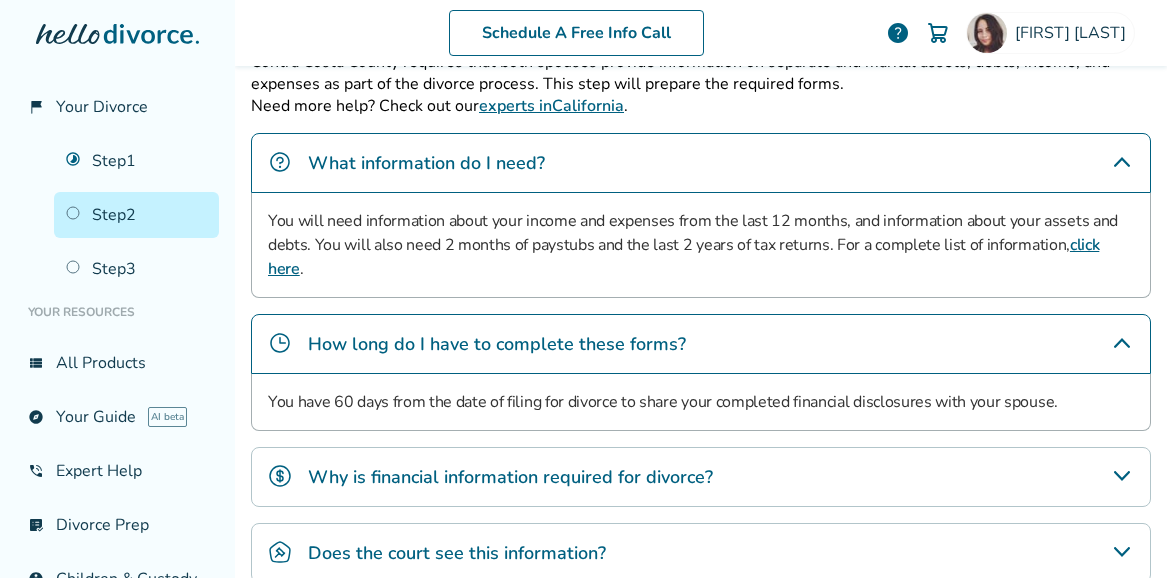 click on "Why is financial information required for divorce?" at bounding box center [510, 477] 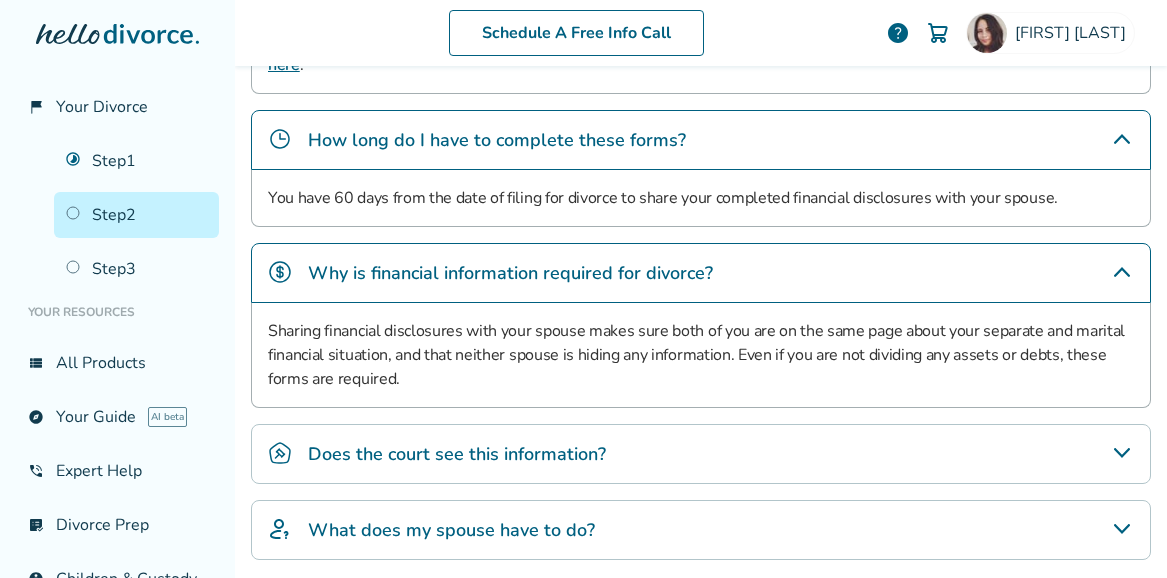 scroll, scrollTop: 835, scrollLeft: 0, axis: vertical 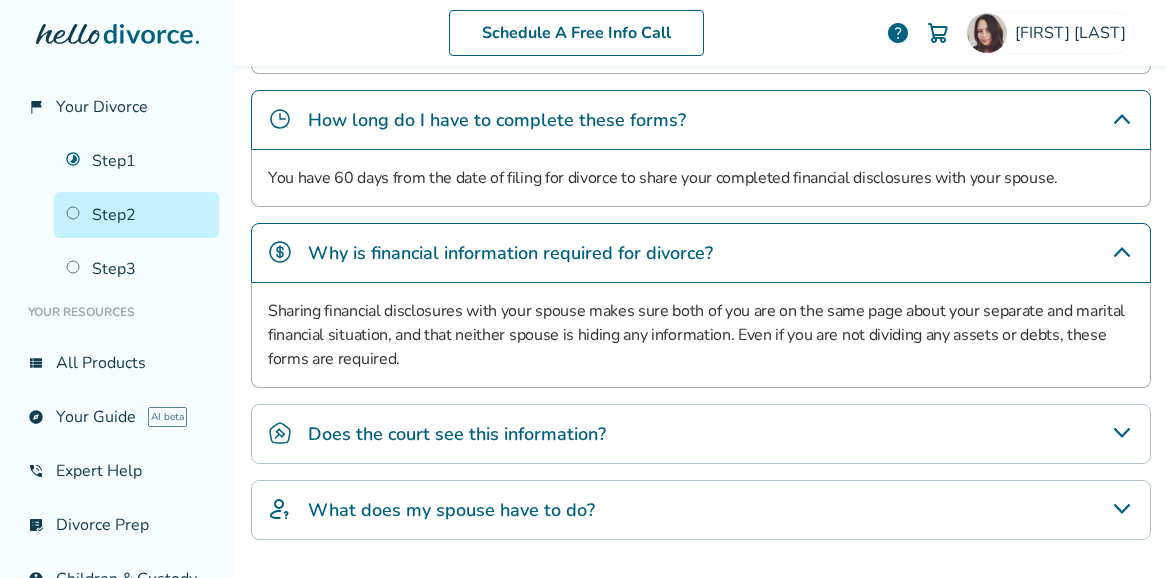 click on "Does the court see this information?" at bounding box center [457, 434] 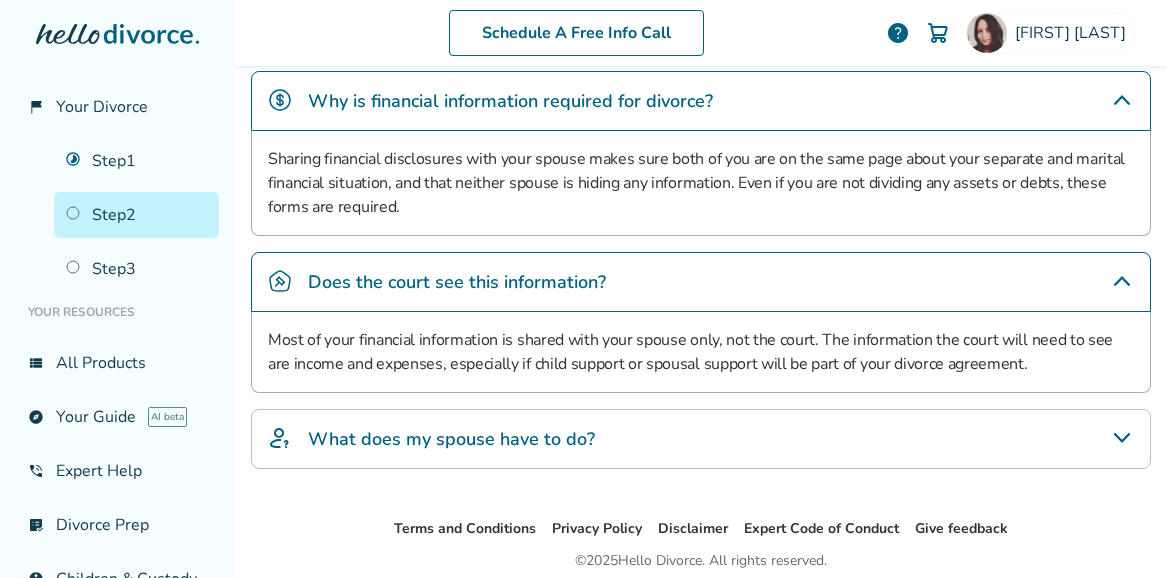scroll, scrollTop: 1002, scrollLeft: 0, axis: vertical 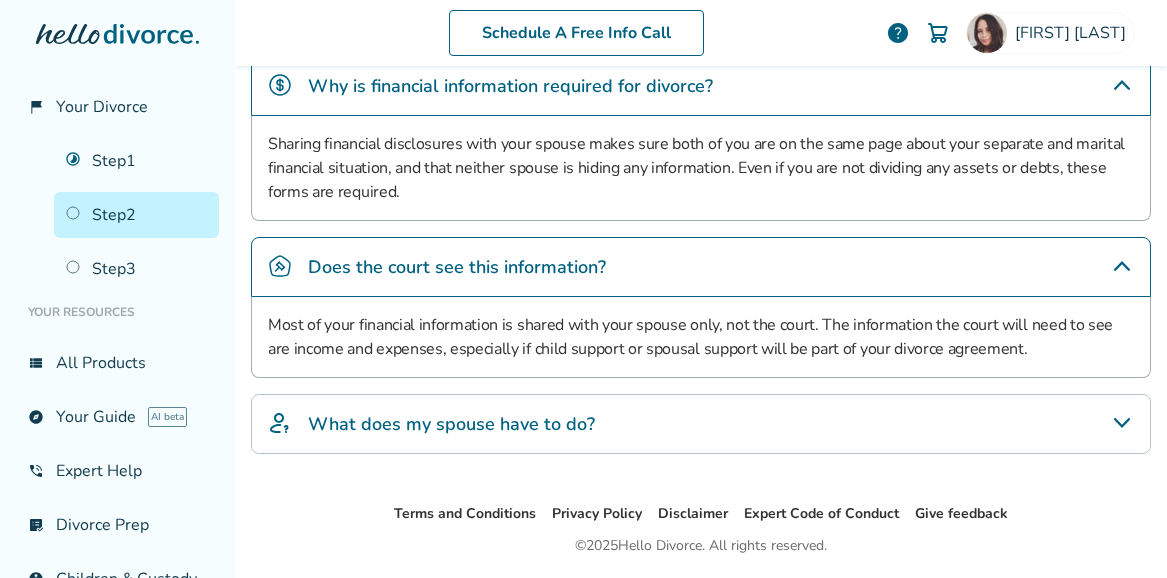 click on "What does my spouse have to do?" at bounding box center [451, 424] 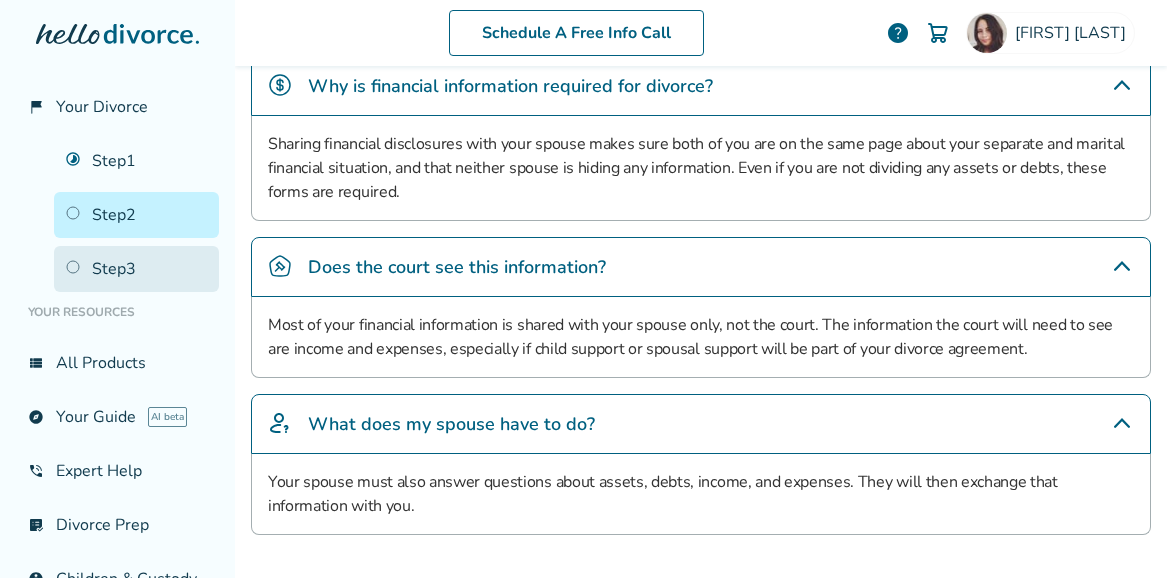 click on "Step  3" at bounding box center (136, 269) 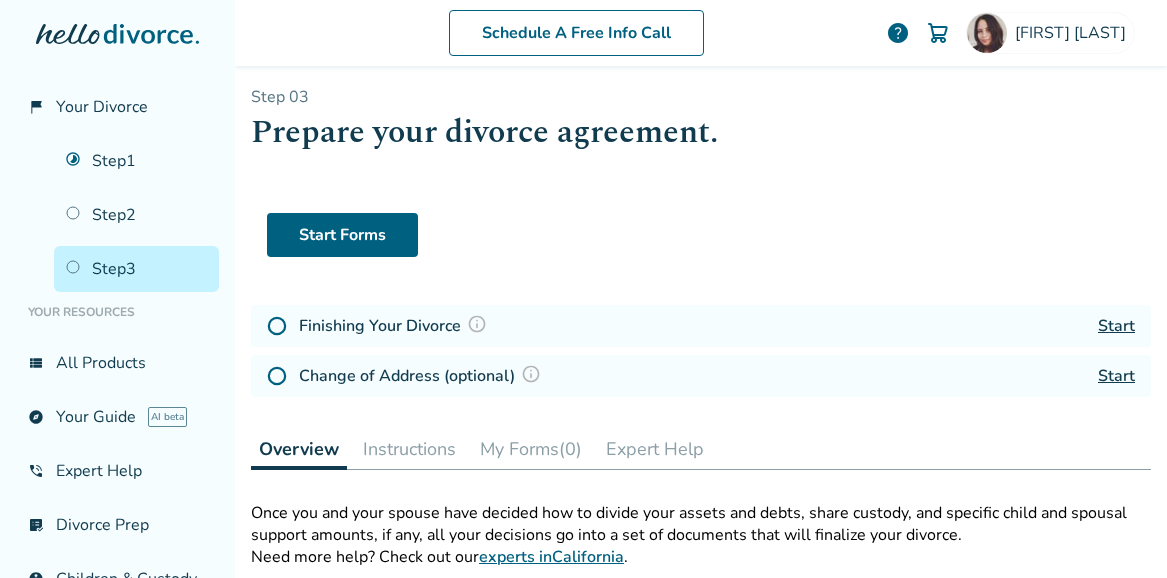 scroll, scrollTop: 0, scrollLeft: 0, axis: both 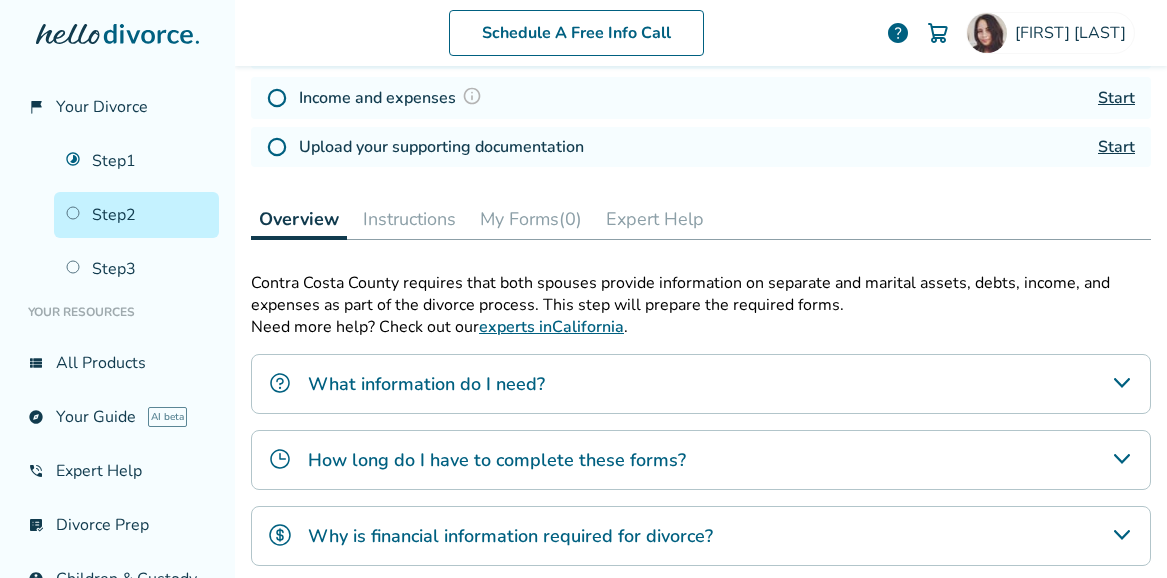 click on "Step  2" at bounding box center (136, 215) 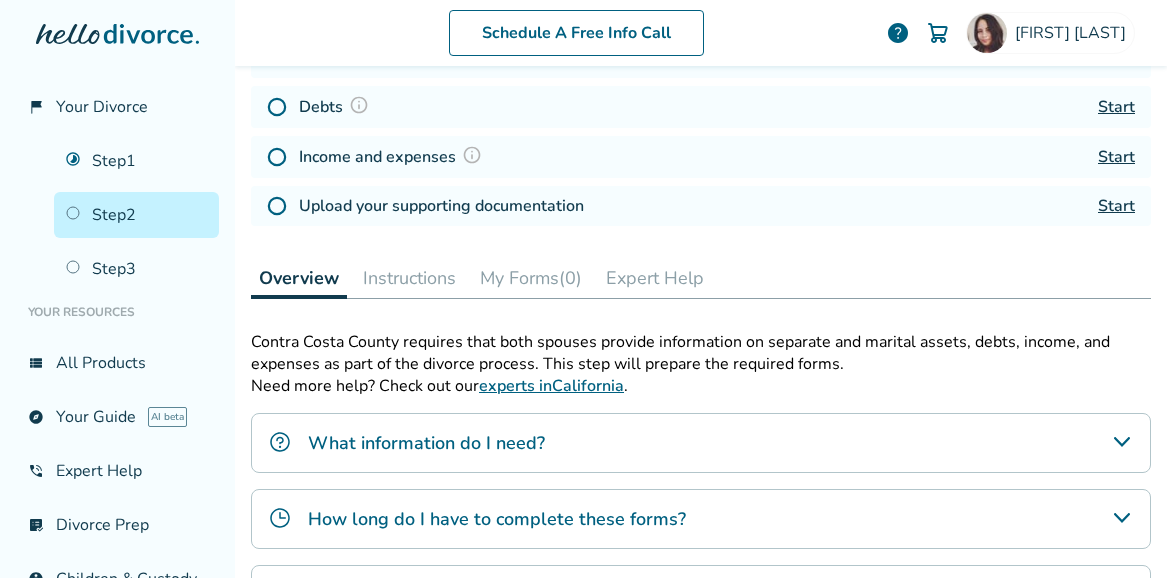 scroll, scrollTop: 340, scrollLeft: 0, axis: vertical 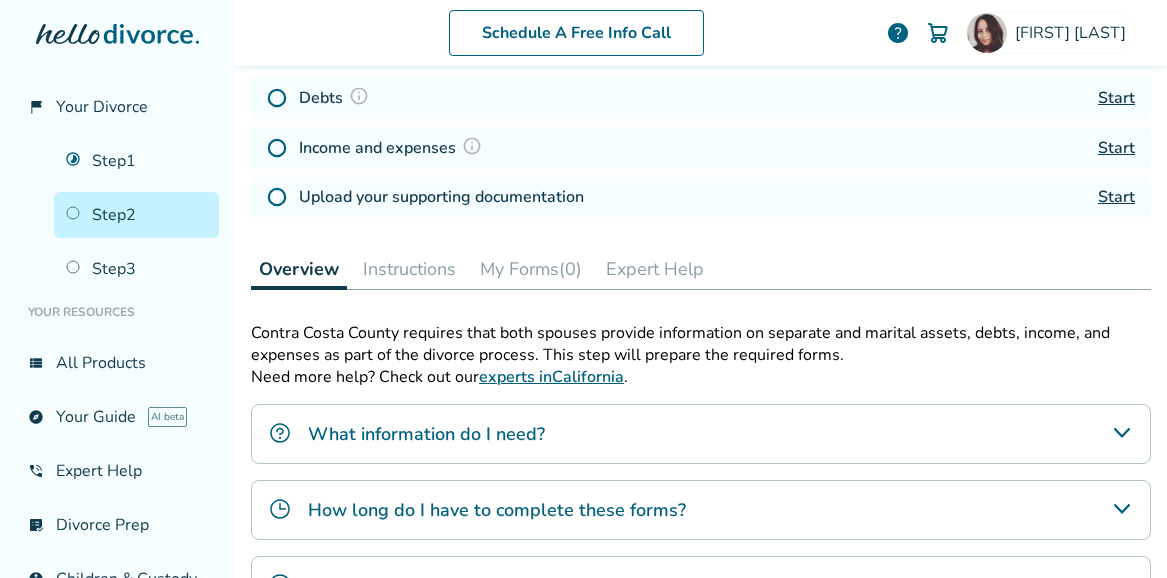 click on "Instructions" at bounding box center (409, 269) 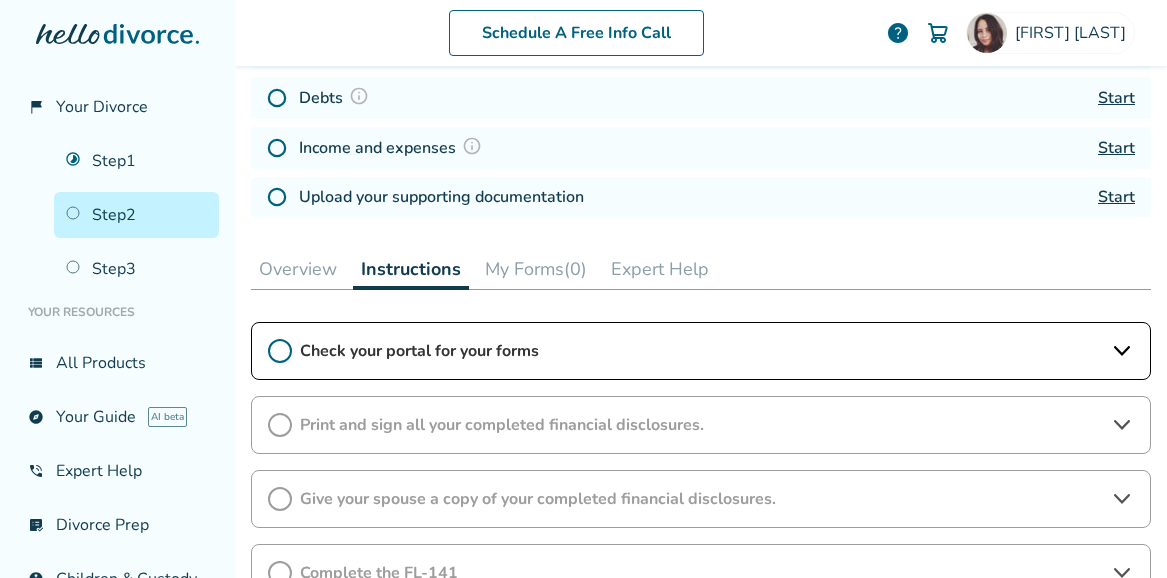 click on "Check your portal for your forms" at bounding box center [701, 351] 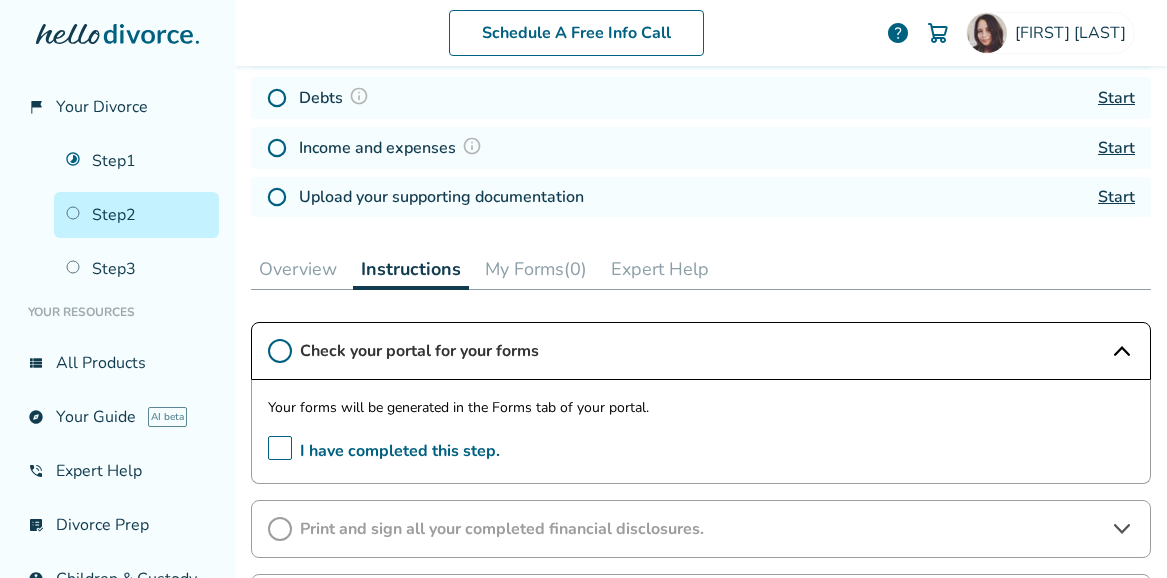 click on "Check your portal for your forms" at bounding box center (701, 351) 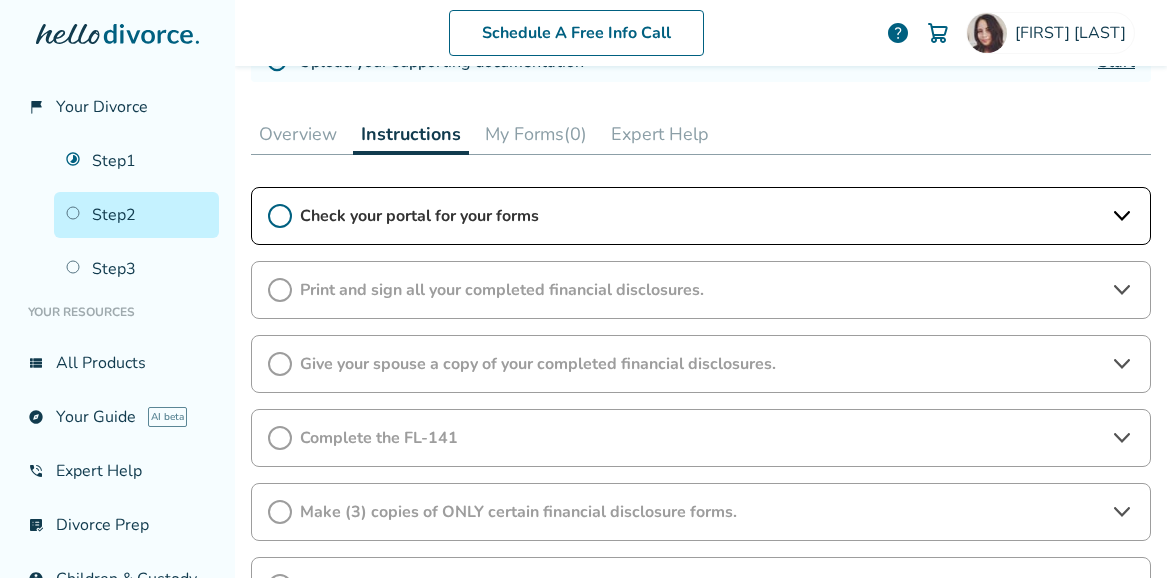 scroll, scrollTop: 479, scrollLeft: 0, axis: vertical 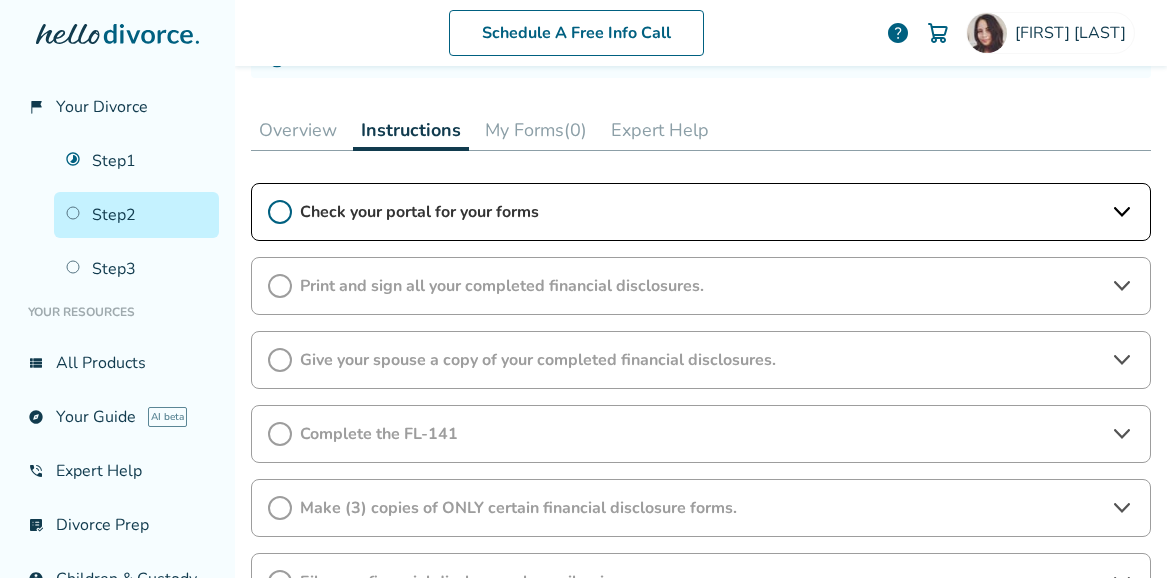 click on "Give your spouse a copy of your completed financial disclosures." at bounding box center (701, 360) 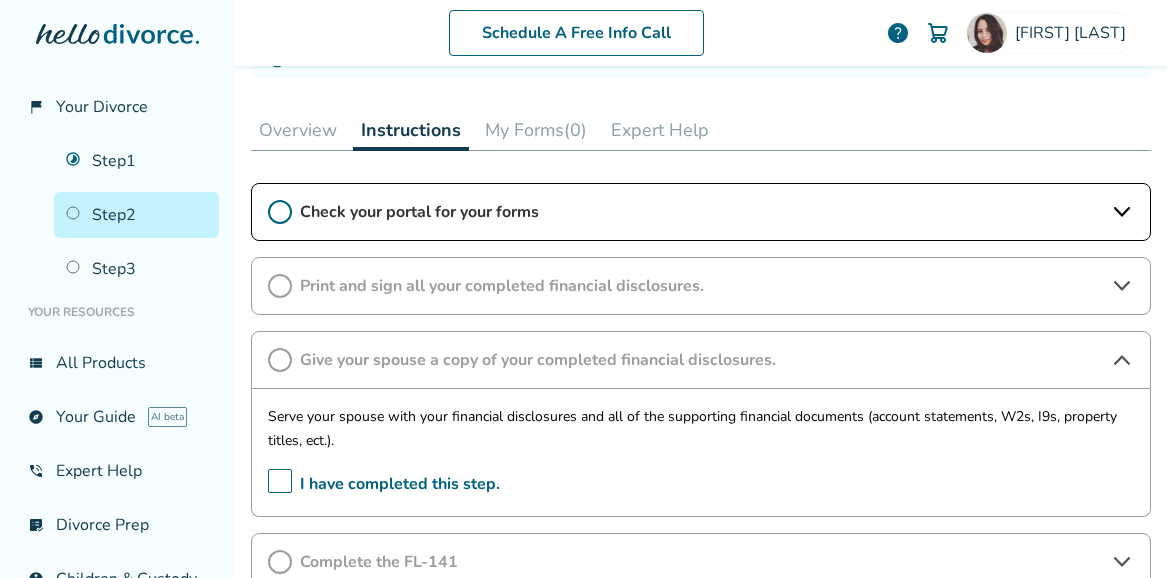 click on "Give your spouse a copy of your completed financial disclosures." at bounding box center (701, 360) 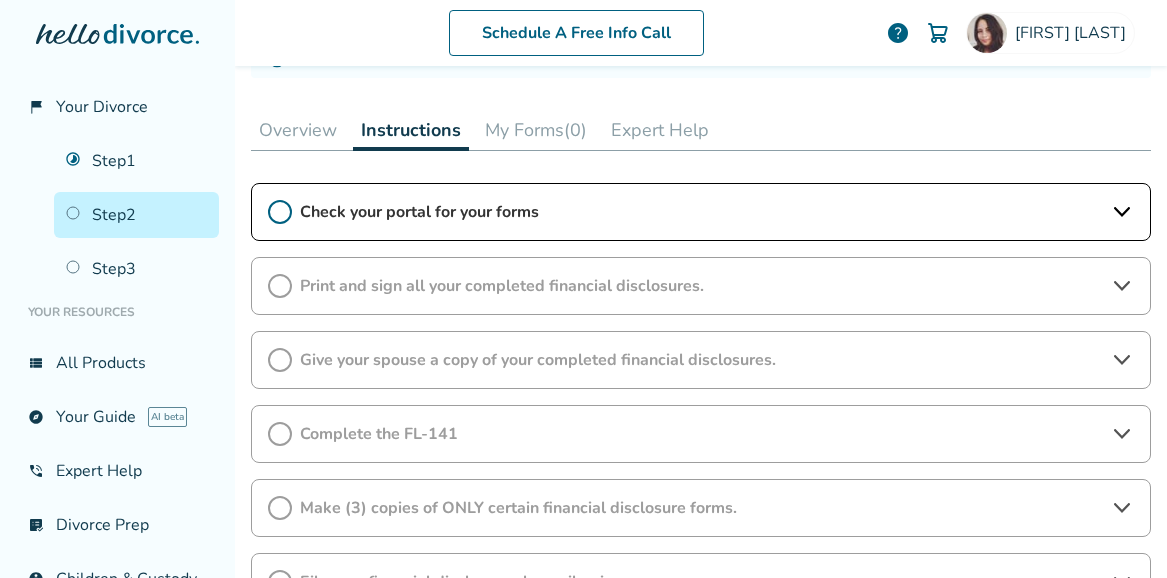 click on "Complete the FL-141" at bounding box center [701, 434] 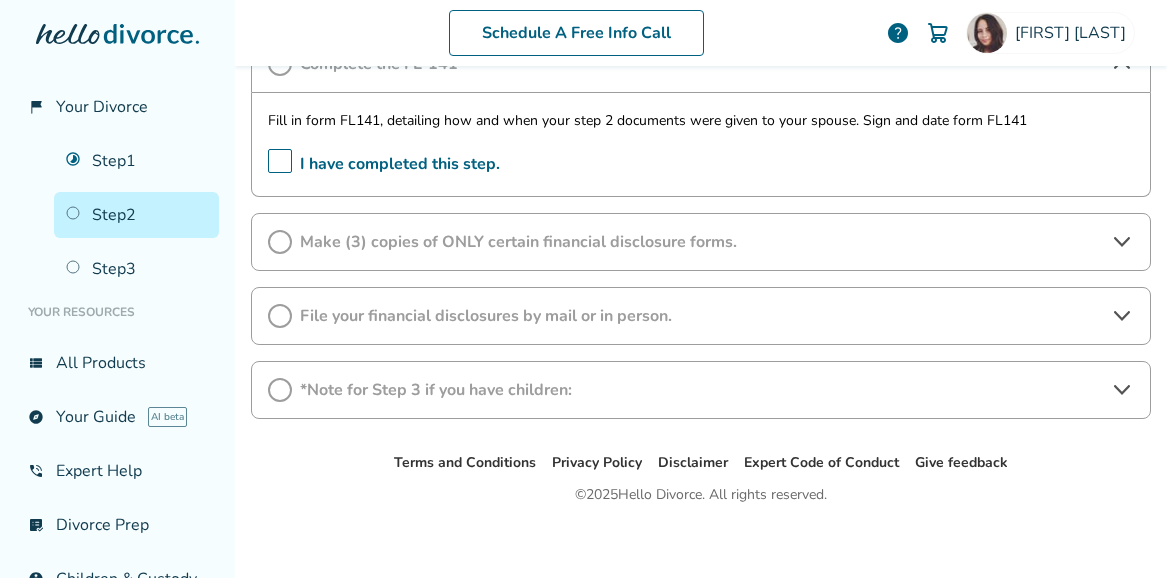 scroll, scrollTop: 861, scrollLeft: 0, axis: vertical 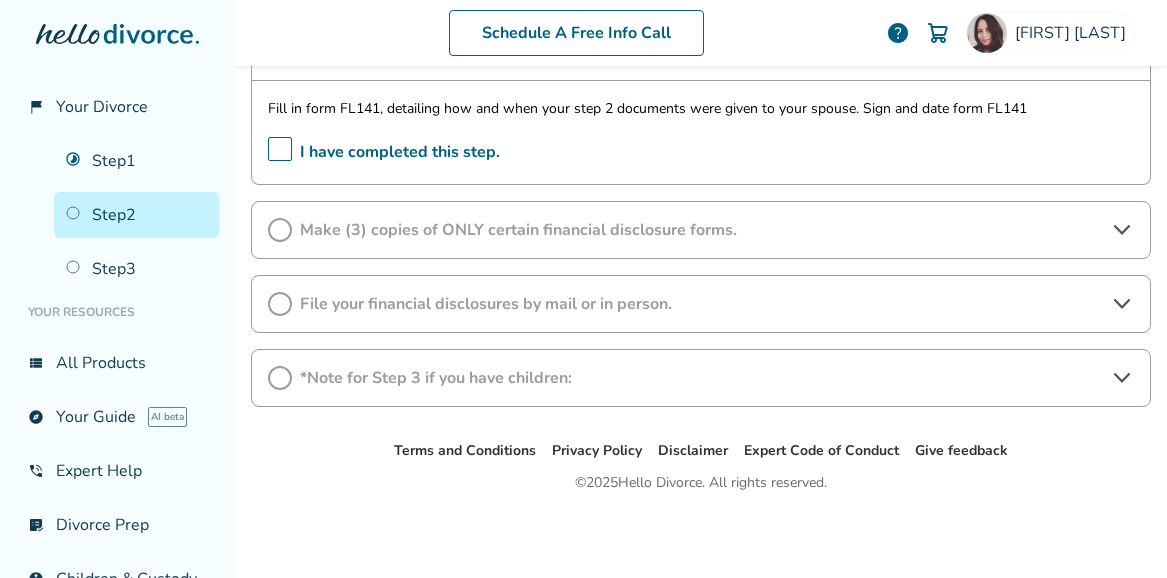 click on "File your financial disclosures by mail or in person." at bounding box center [701, 304] 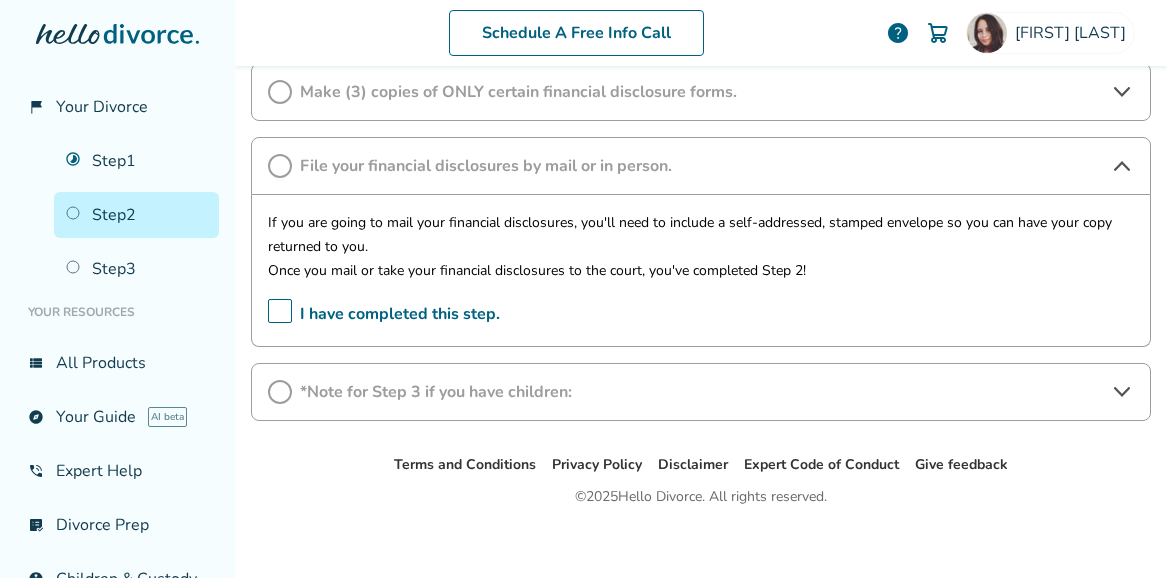 scroll, scrollTop: 1014, scrollLeft: 0, axis: vertical 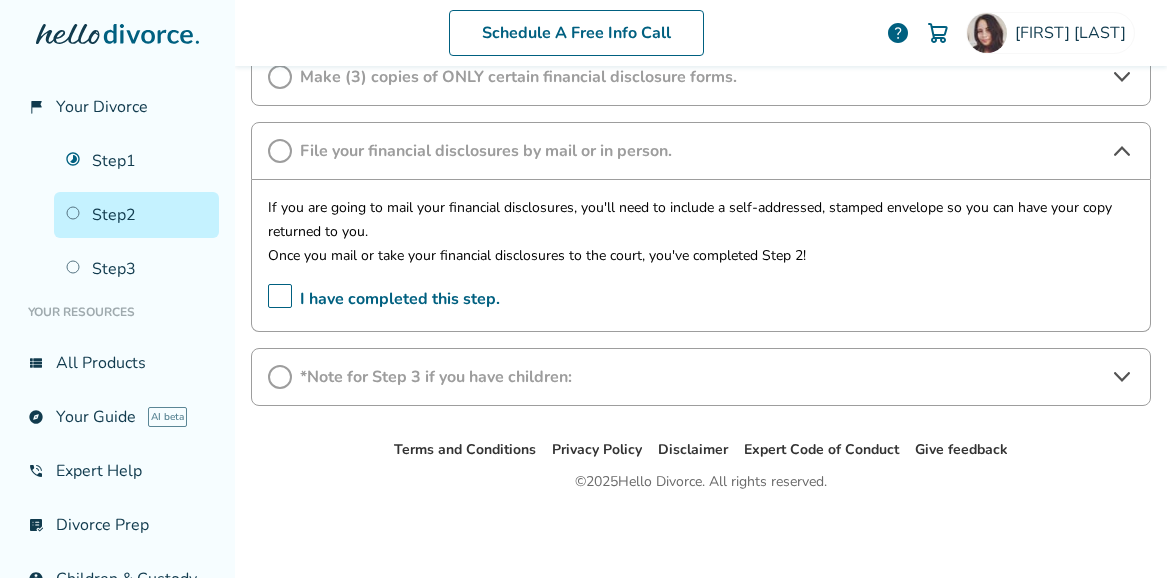 click on "*Note for Step 3 if you have children:" at bounding box center [701, 377] 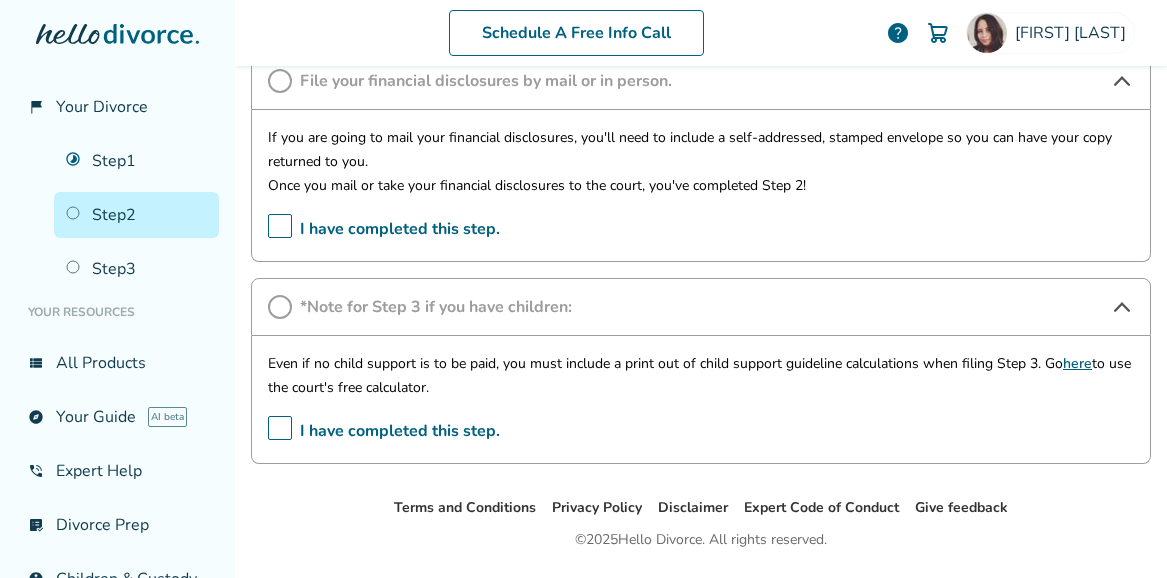 scroll, scrollTop: 1142, scrollLeft: 0, axis: vertical 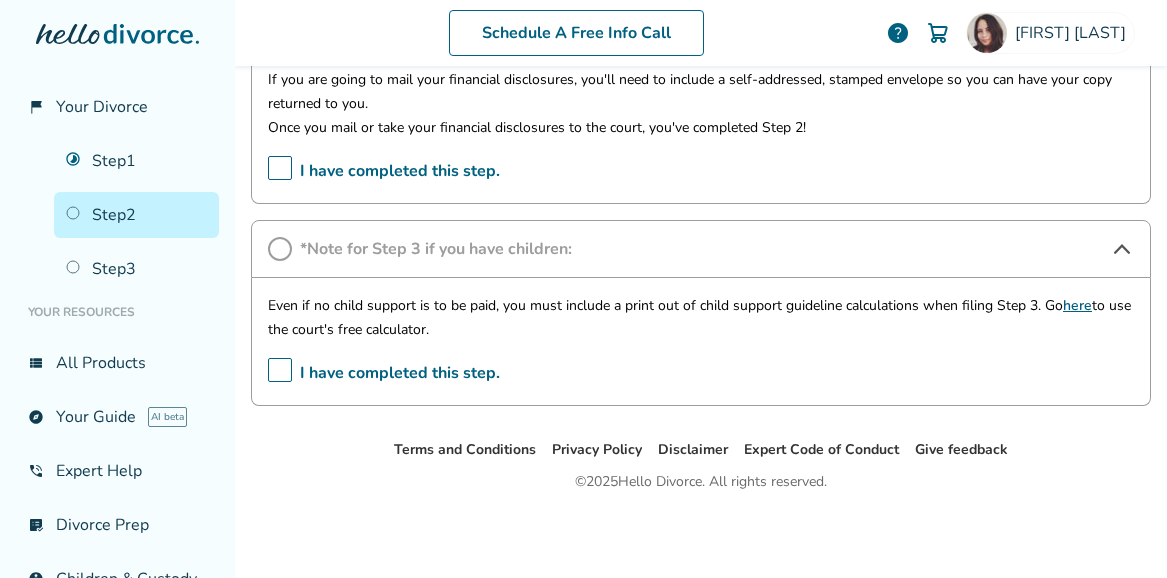 click on "here" at bounding box center (1077, 305) 